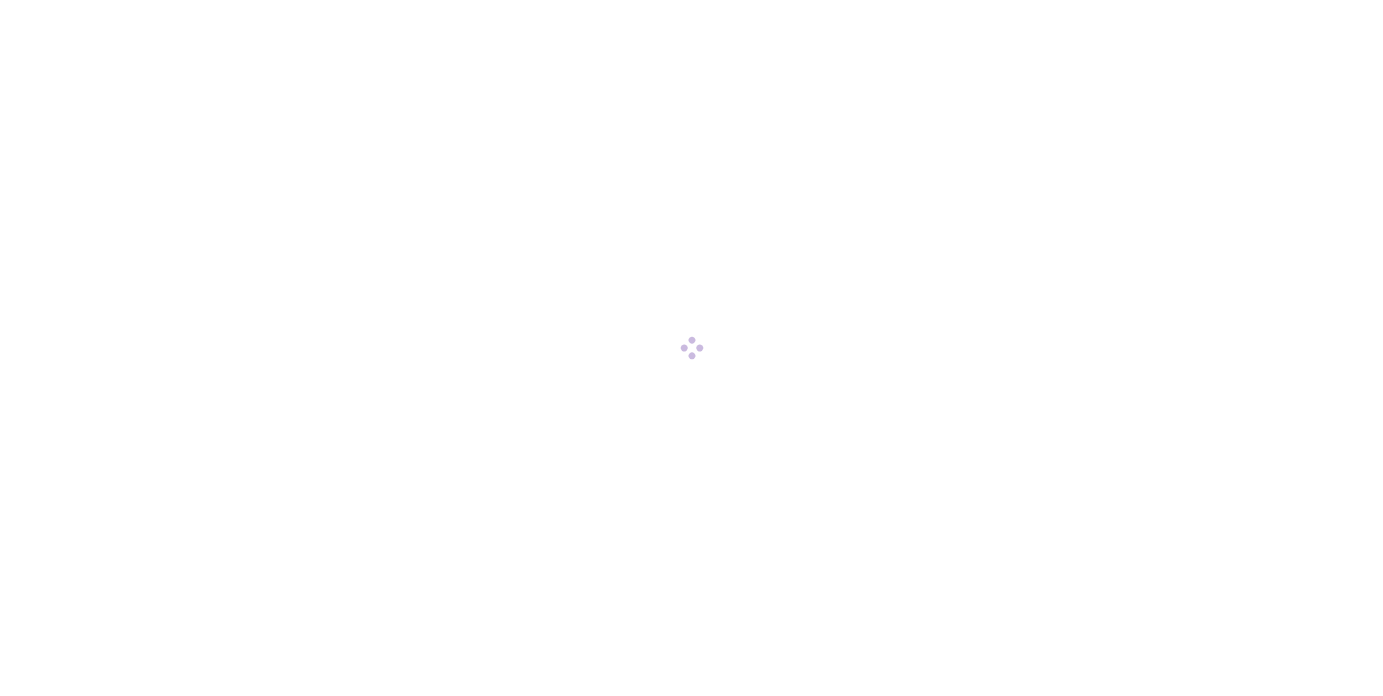 scroll, scrollTop: 0, scrollLeft: 0, axis: both 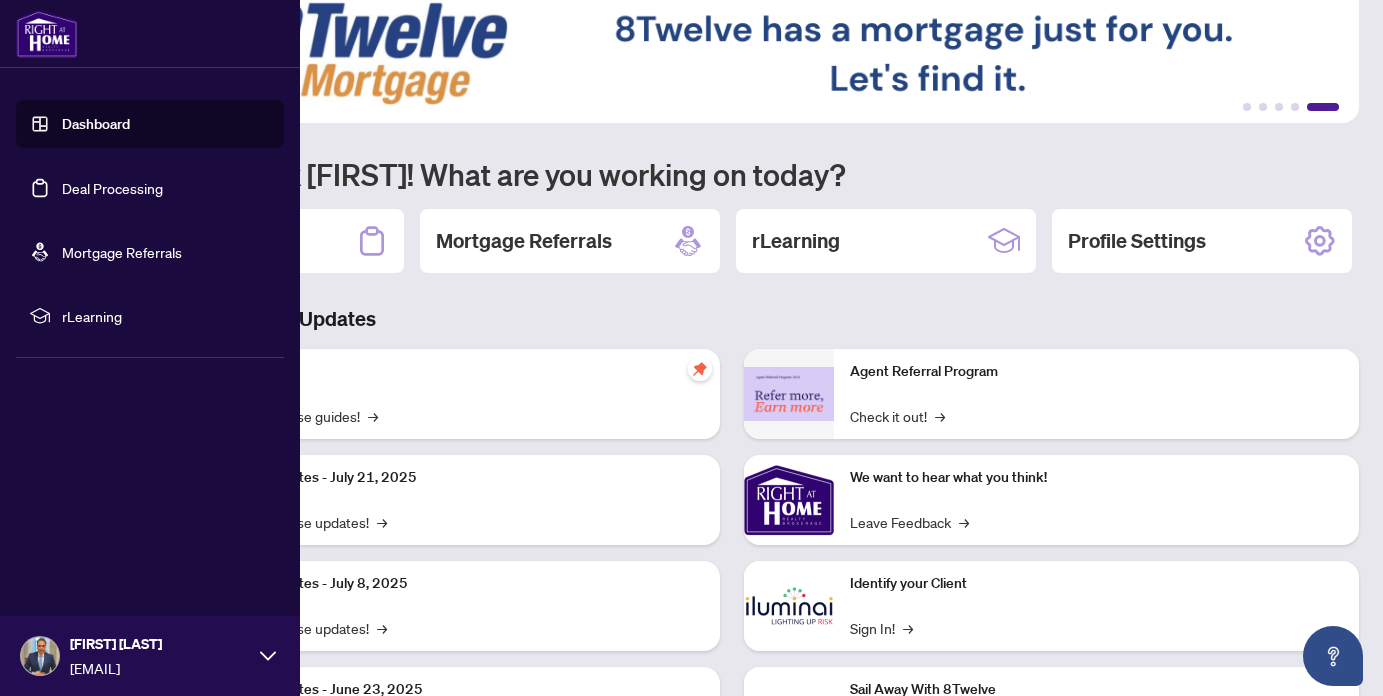 click on "Deal Processing" at bounding box center [112, 188] 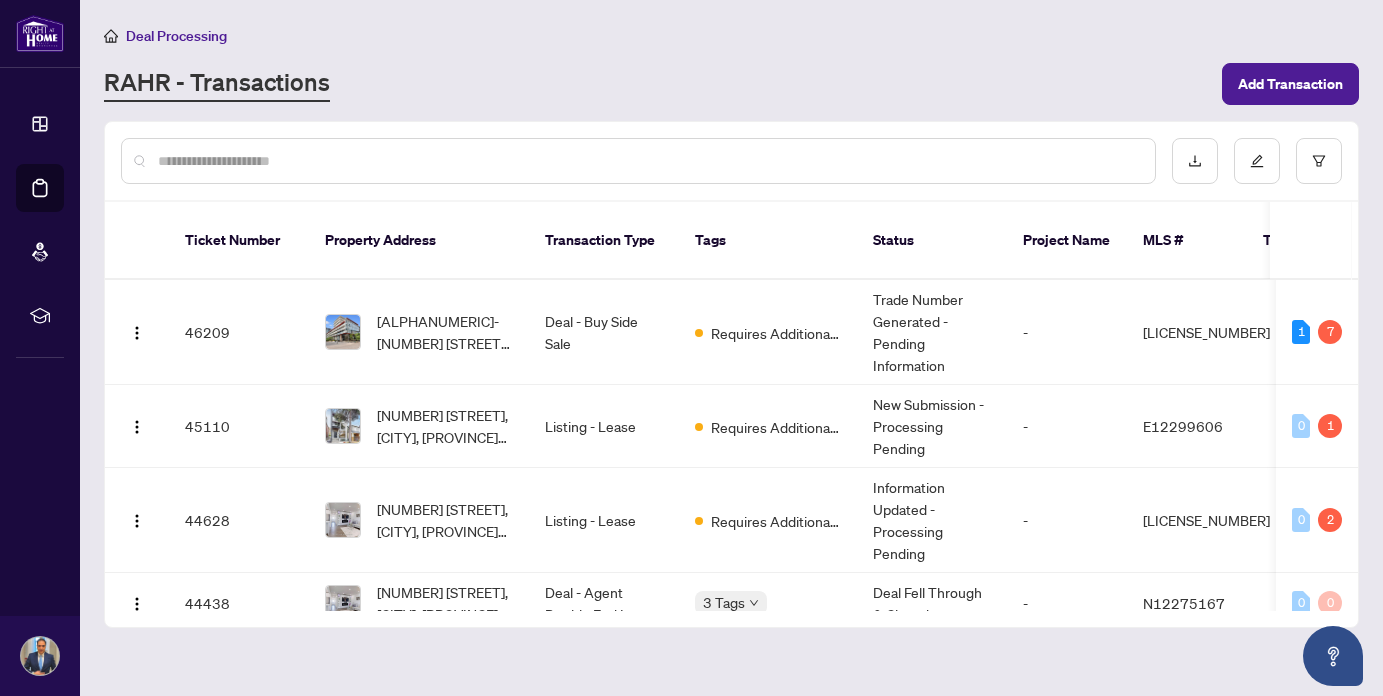 scroll, scrollTop: 0, scrollLeft: 0, axis: both 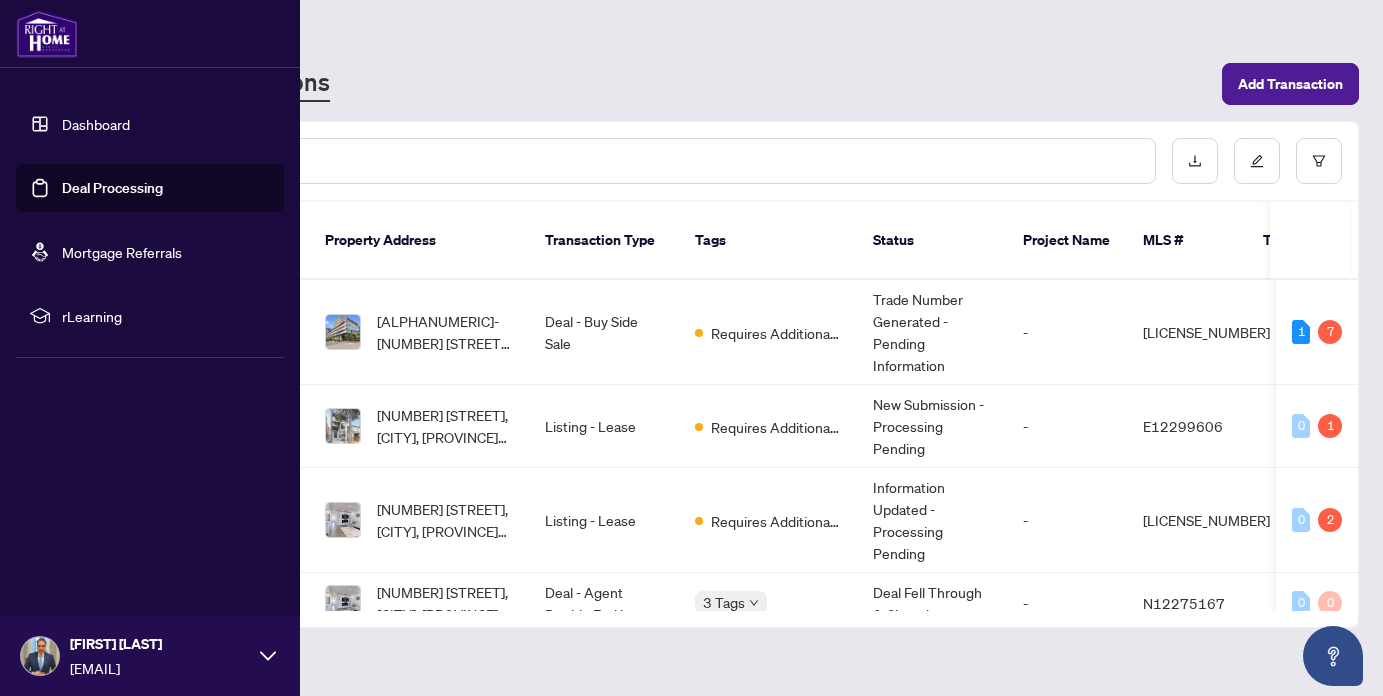 click on "Dashboard" at bounding box center (96, 124) 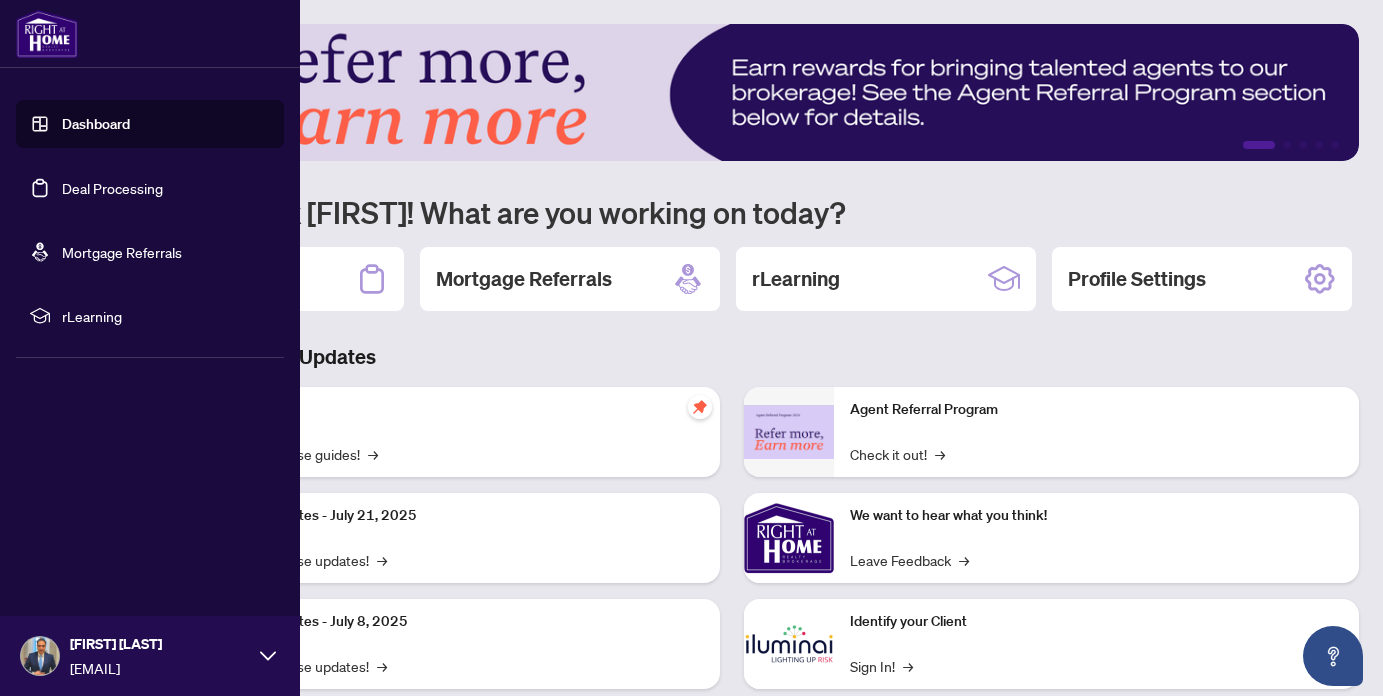 click on "Deal Processing" at bounding box center (112, 188) 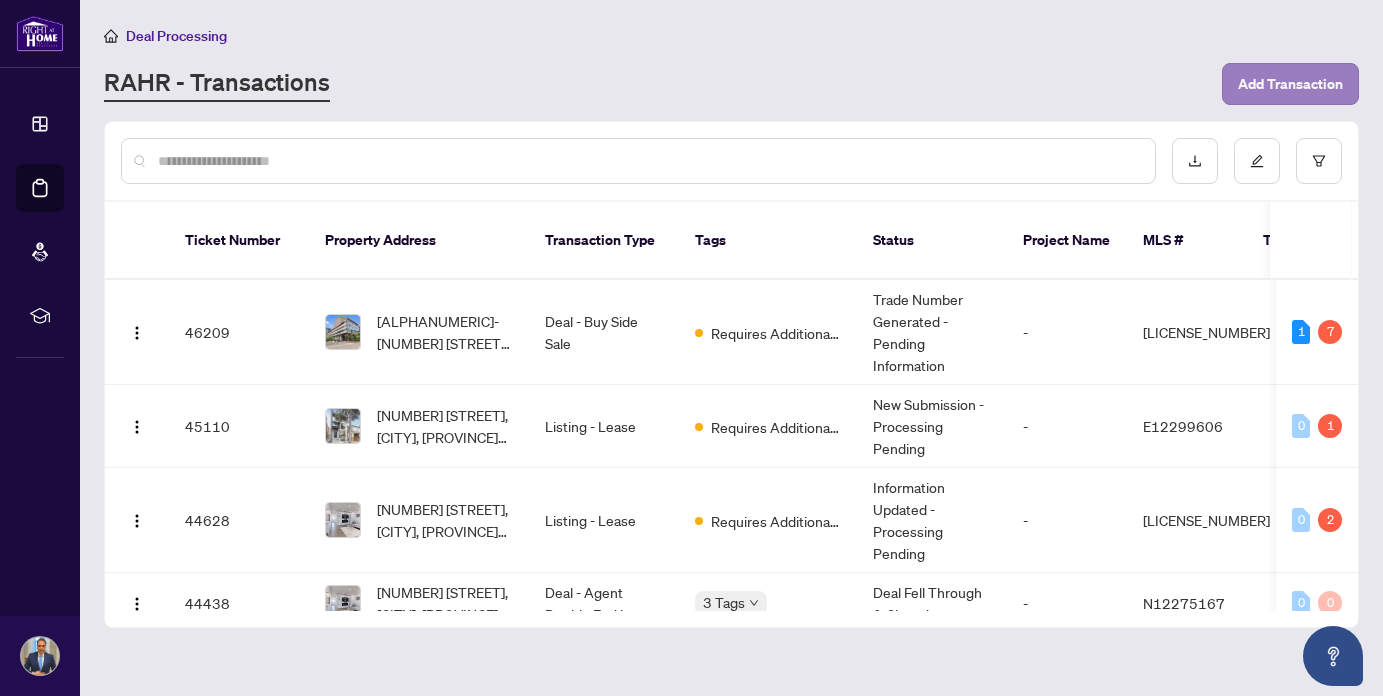 click on "Add Transaction" at bounding box center [1290, 84] 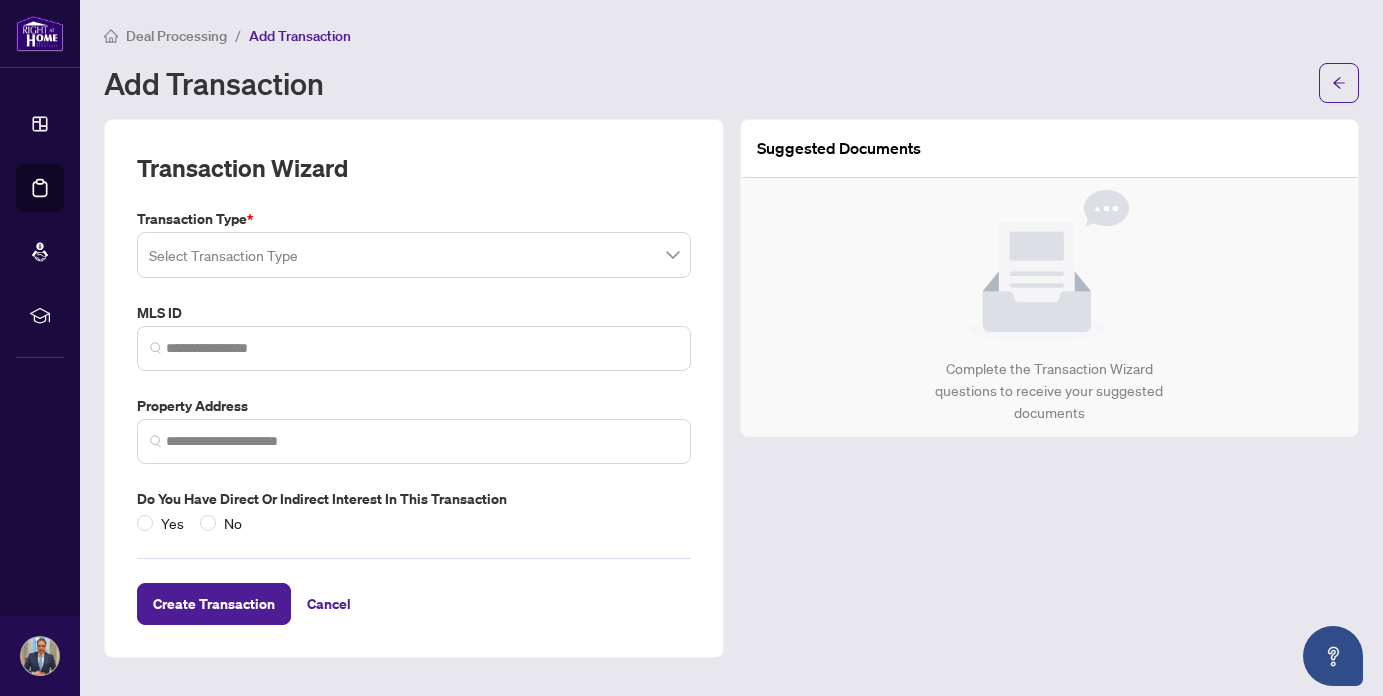 click at bounding box center [414, 255] 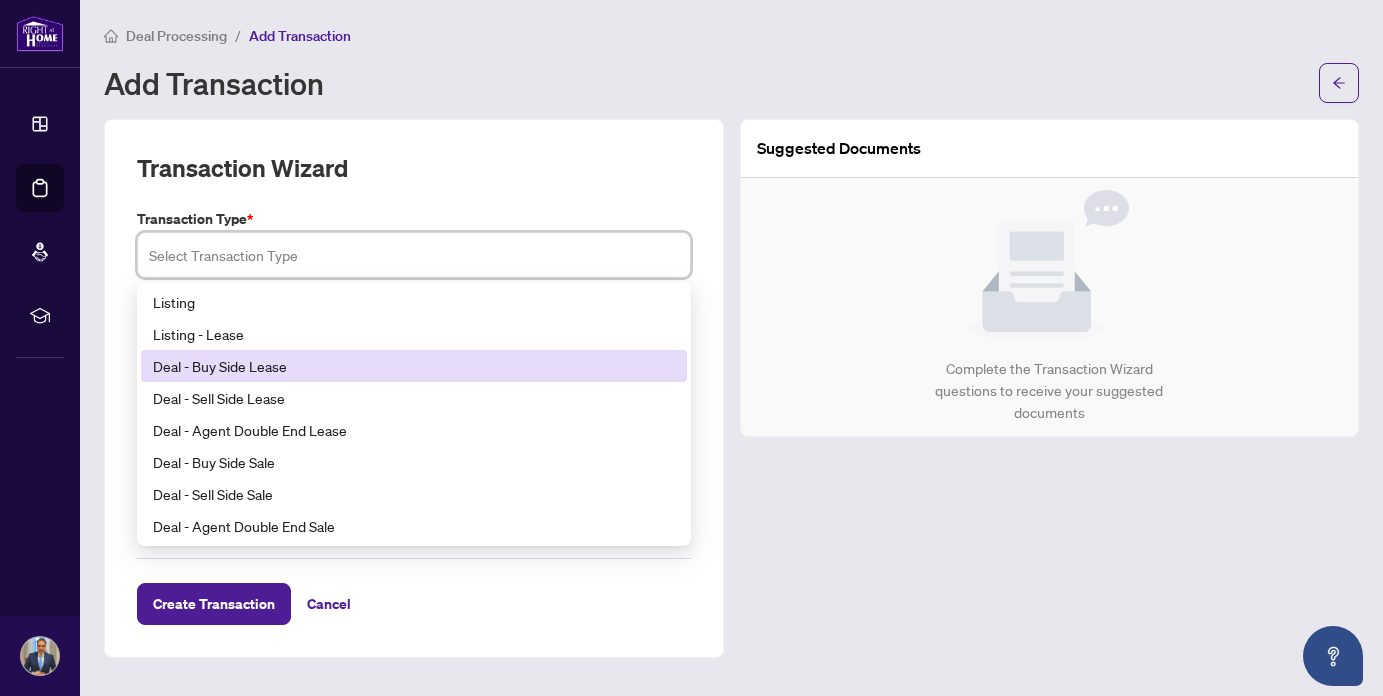 click on "Deal - Buy Side Lease" at bounding box center [414, 366] 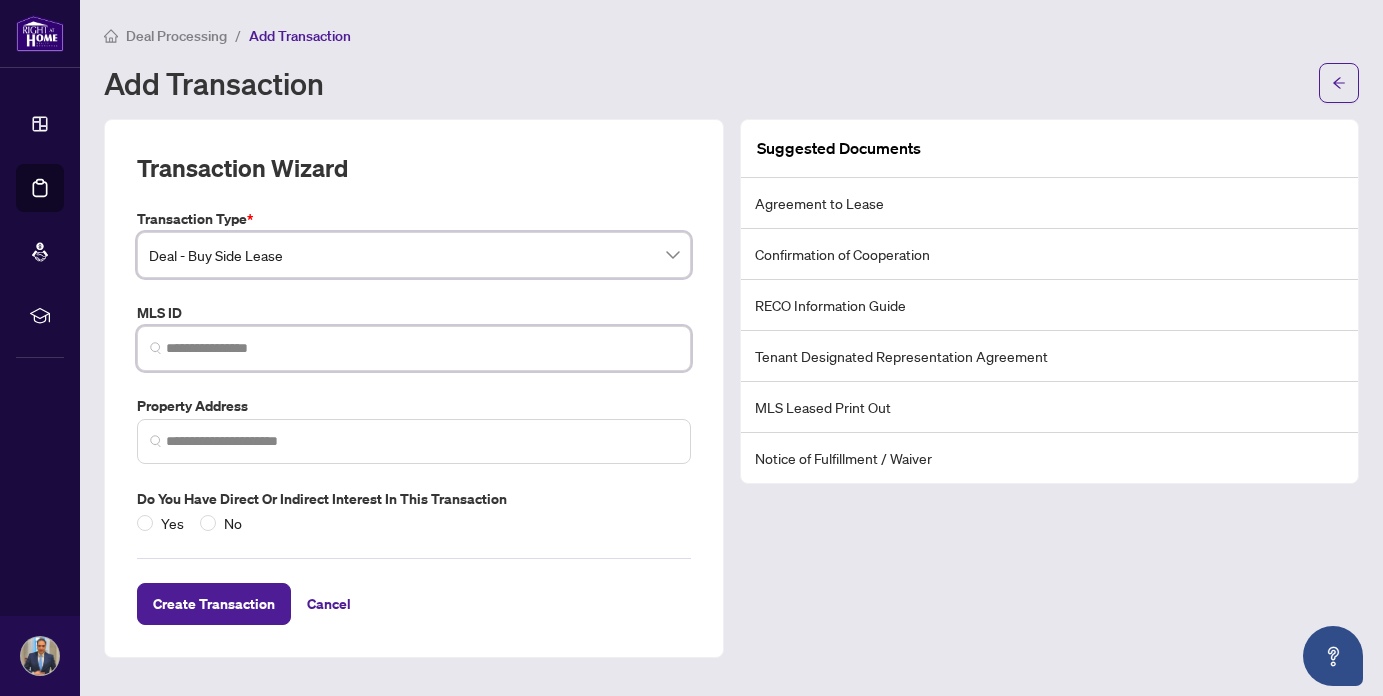 click at bounding box center (422, 348) 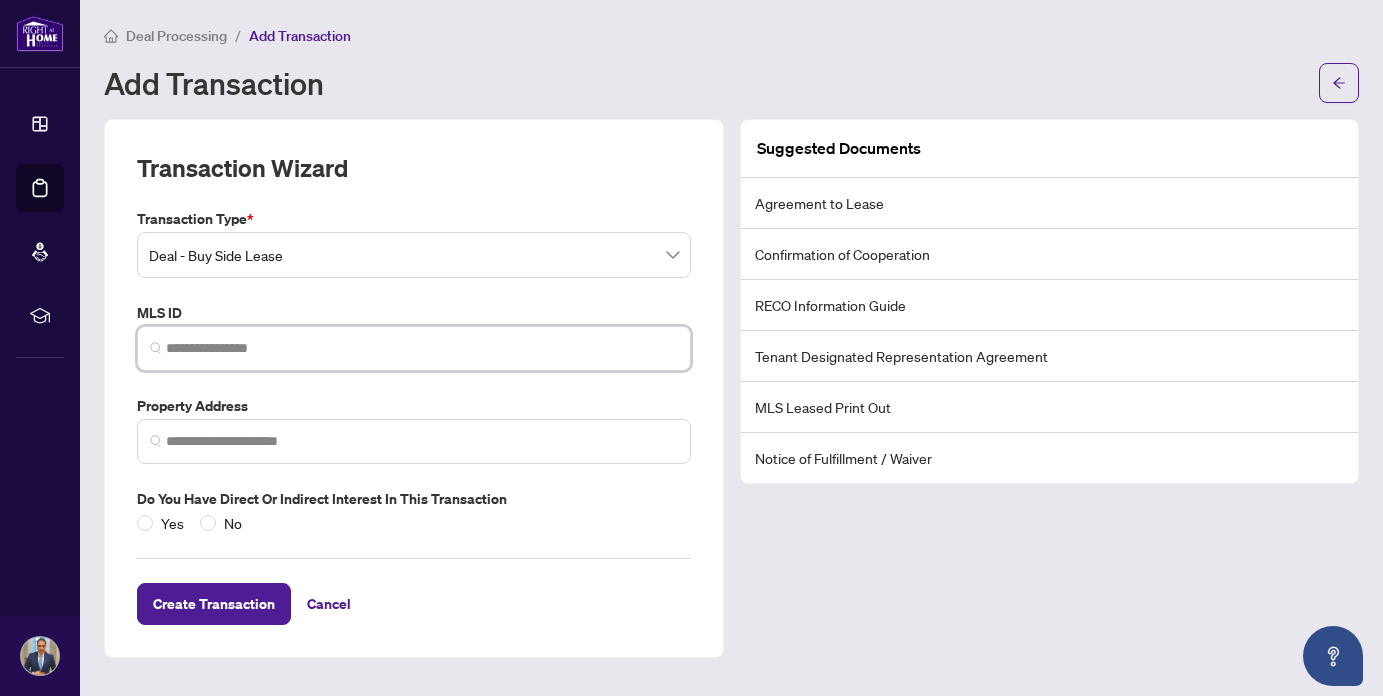 paste on "*********" 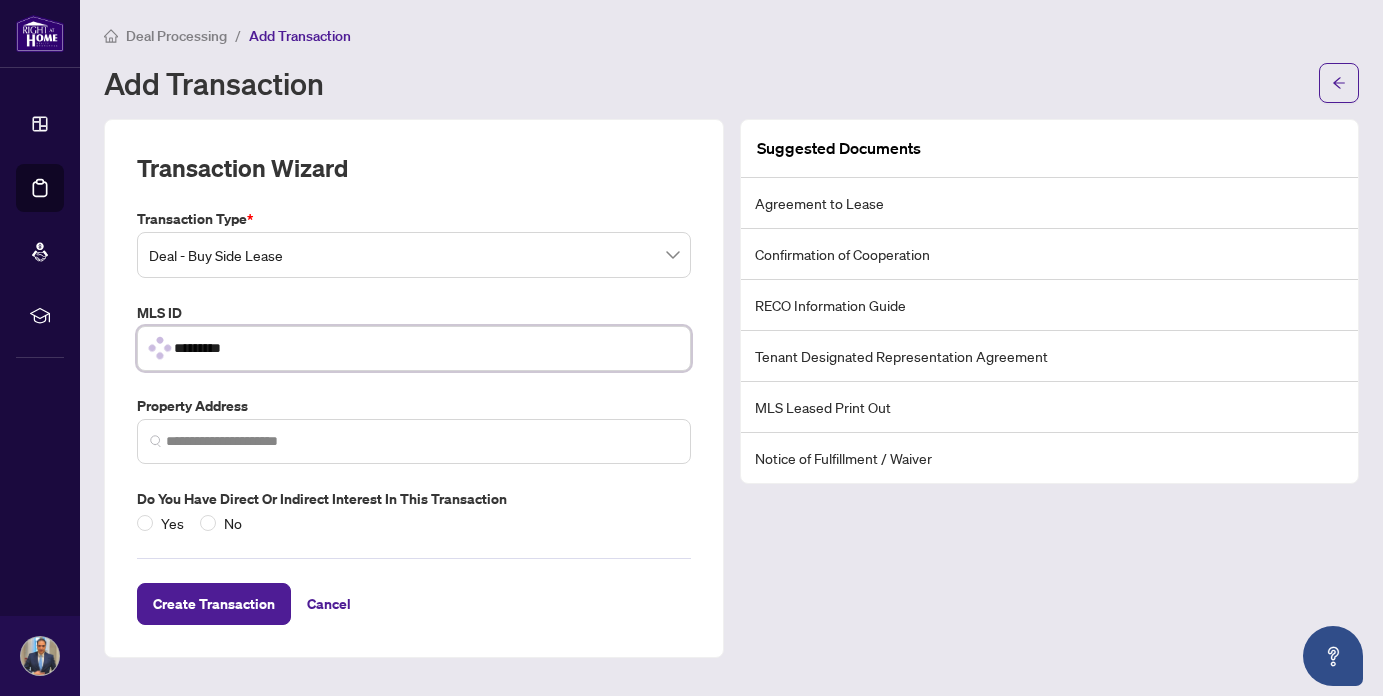 type on "*********" 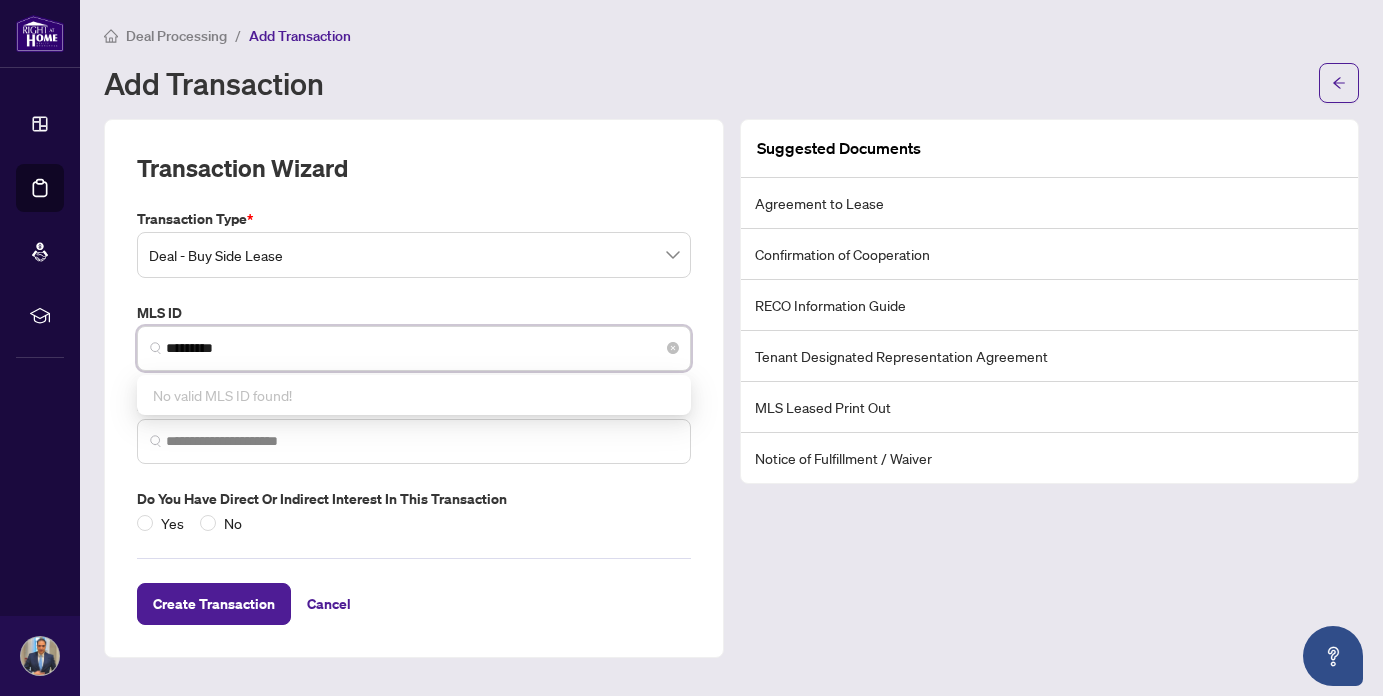 click on "*********" at bounding box center [422, 348] 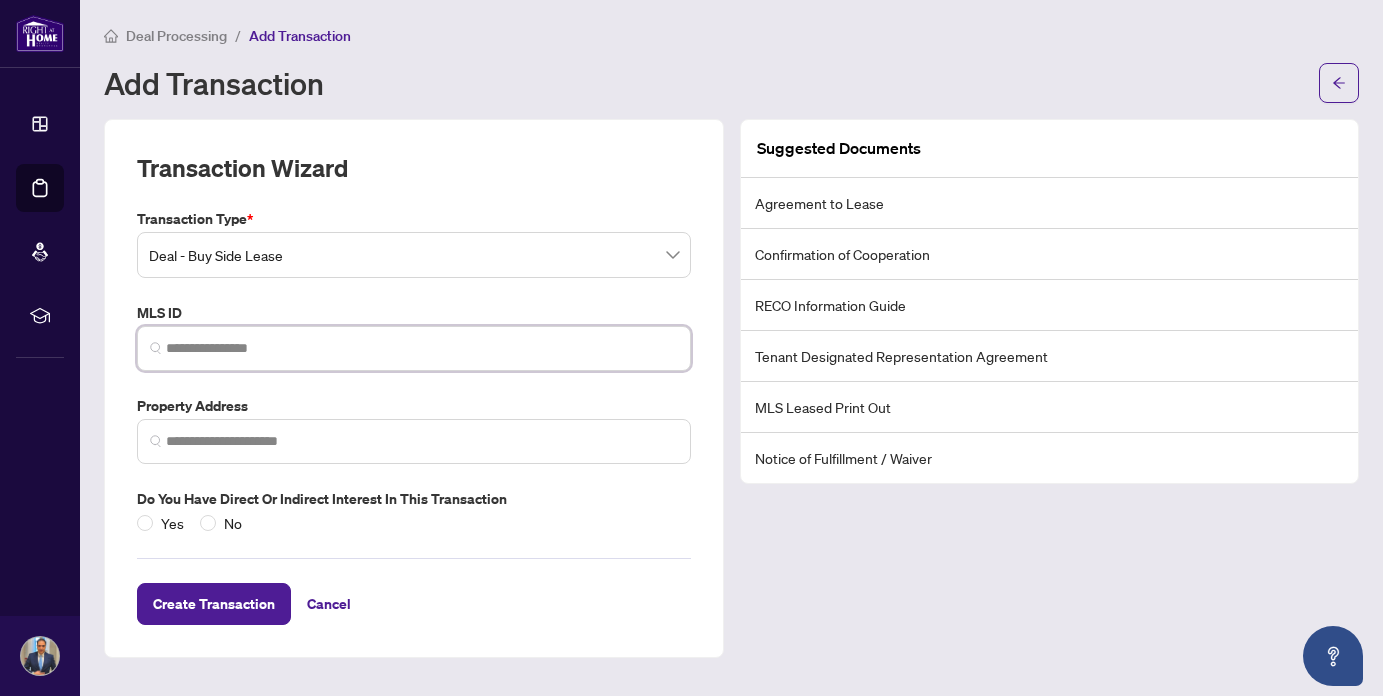 click at bounding box center [422, 348] 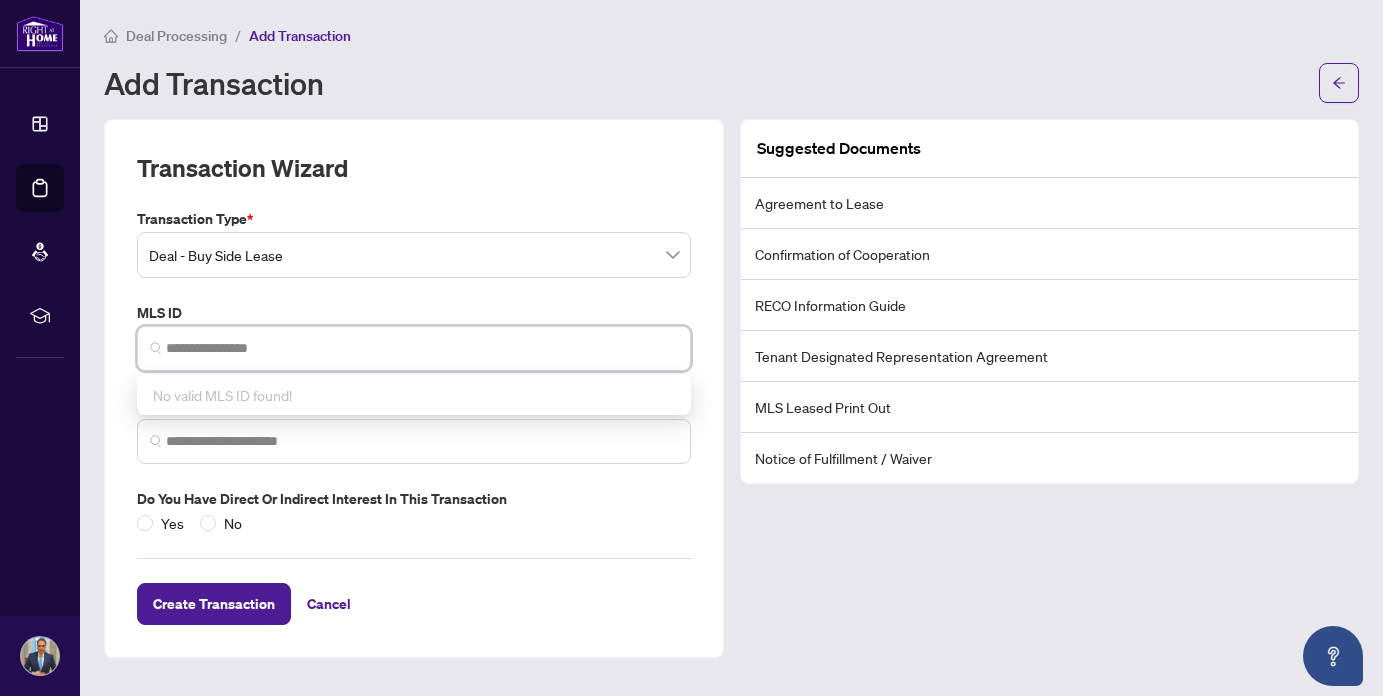 paste on "*********" 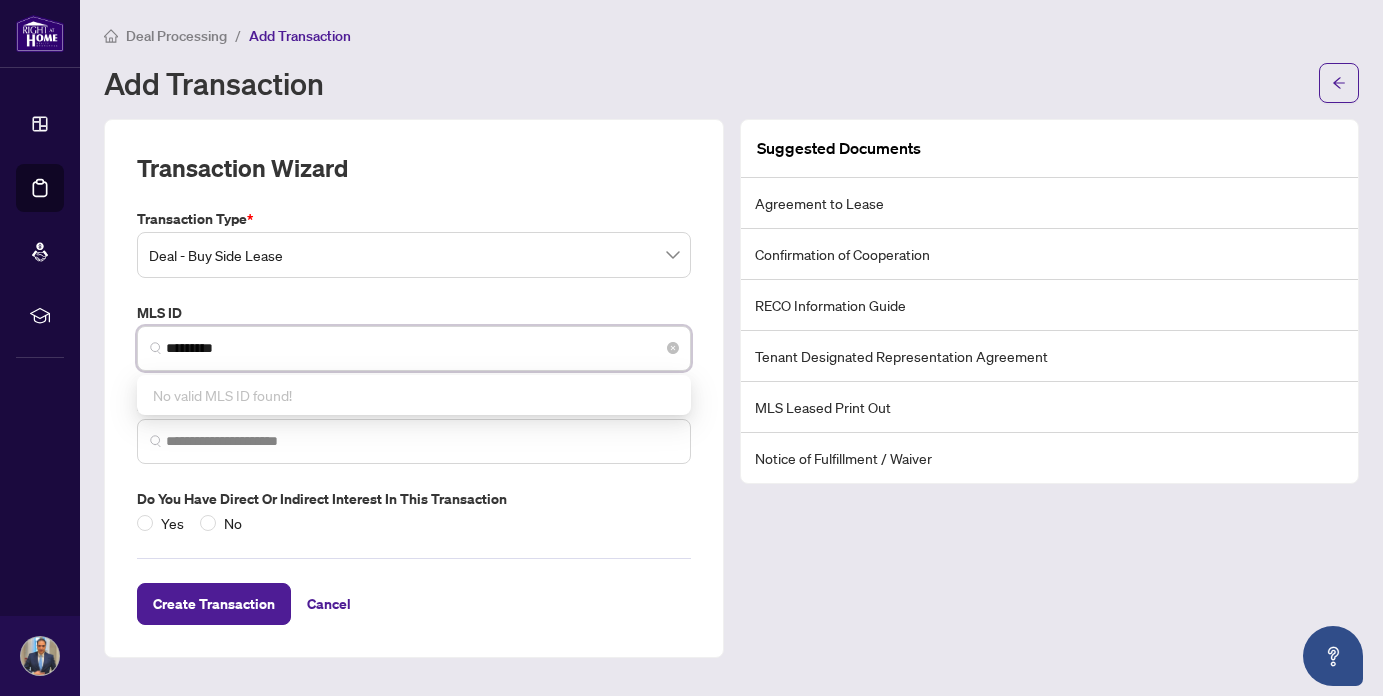click on "*********" at bounding box center (422, 348) 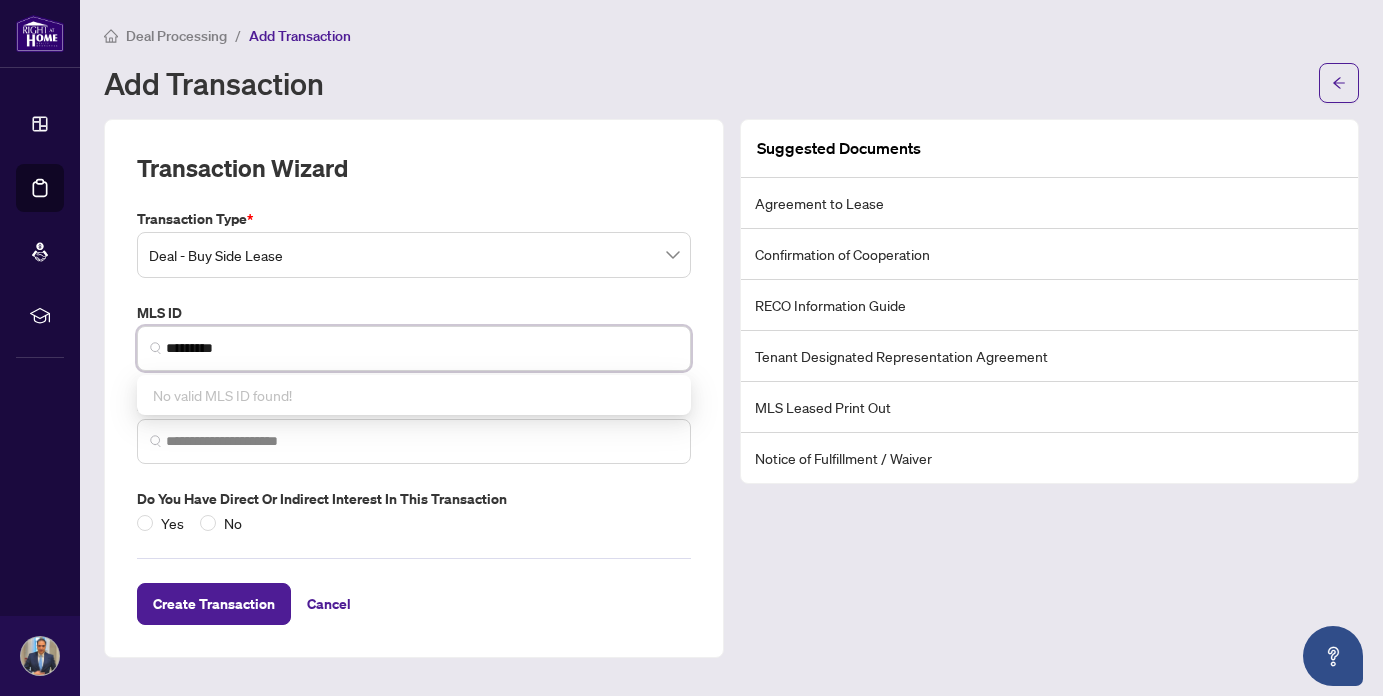 type on "*********" 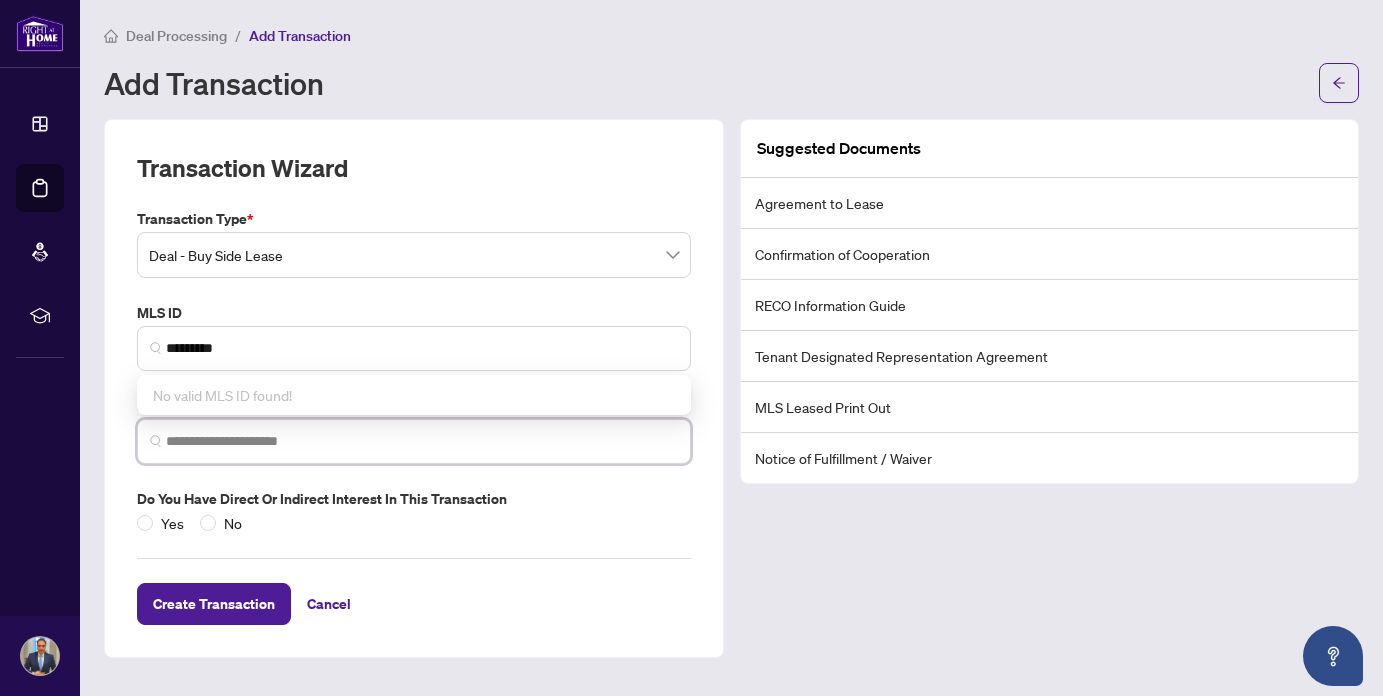 click at bounding box center [422, 441] 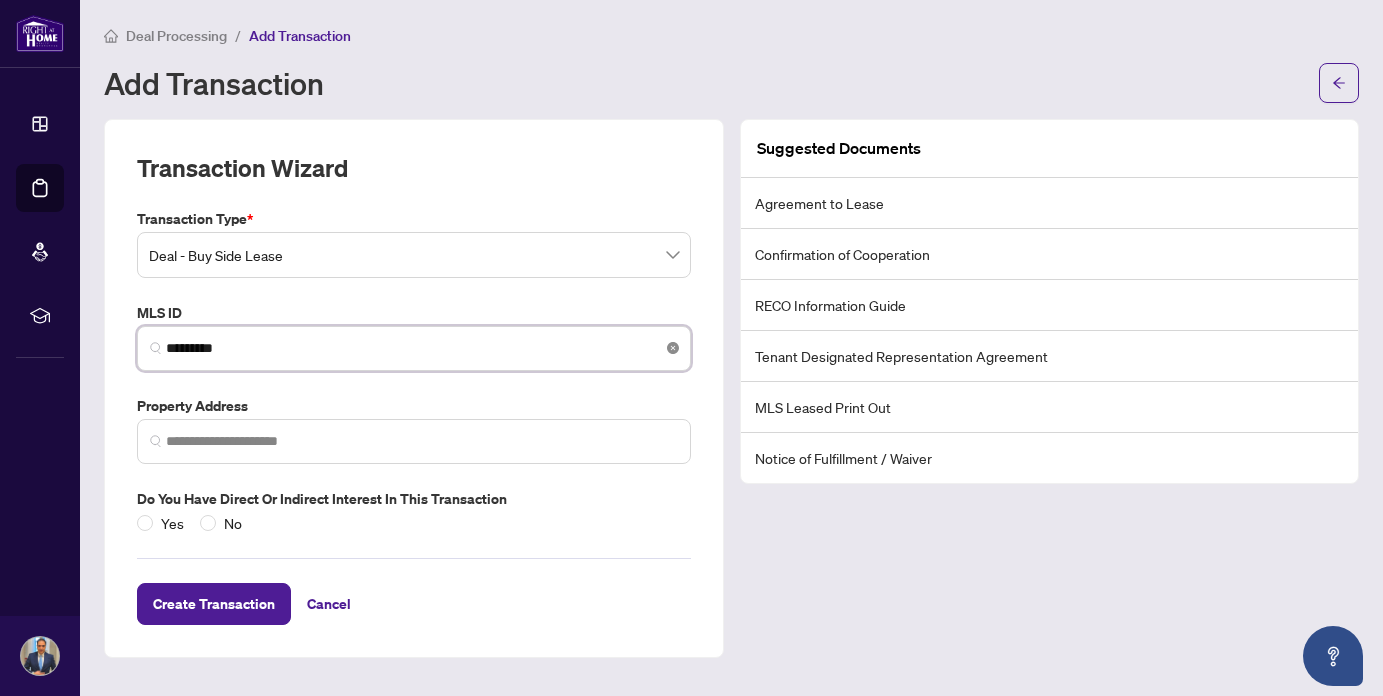 type 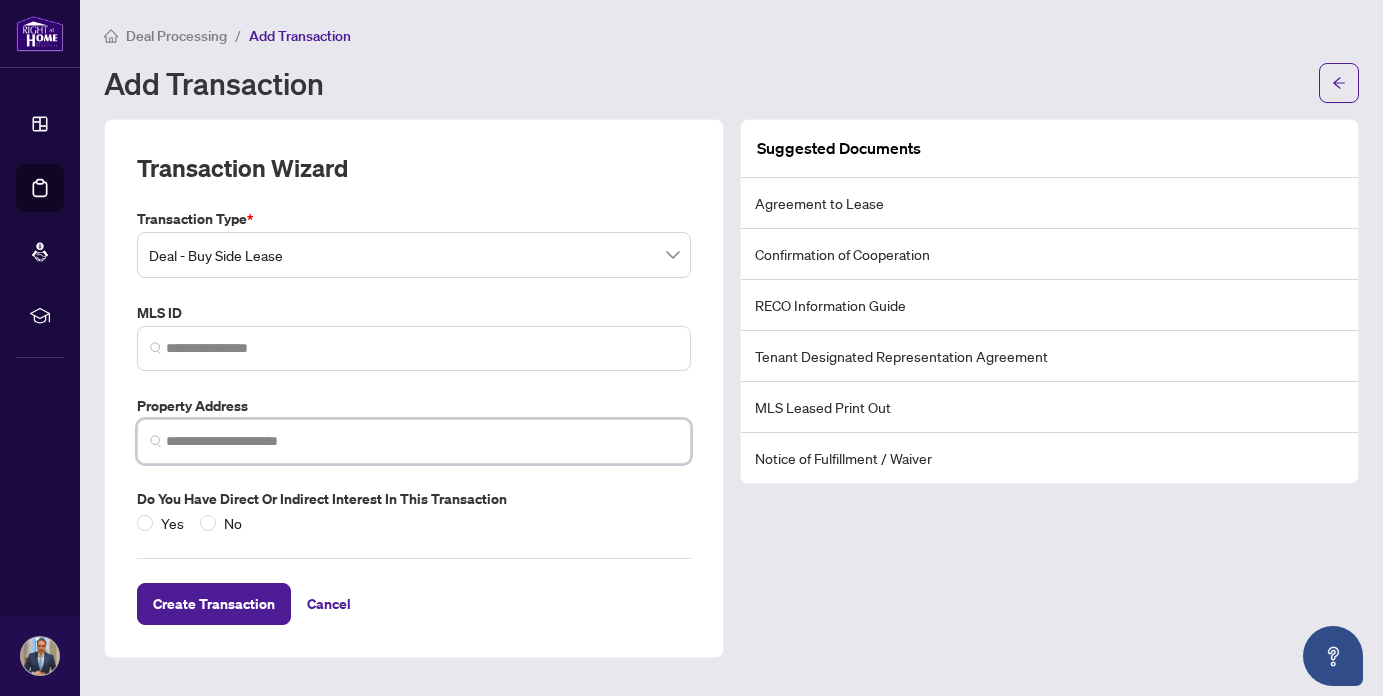 click at bounding box center (422, 441) 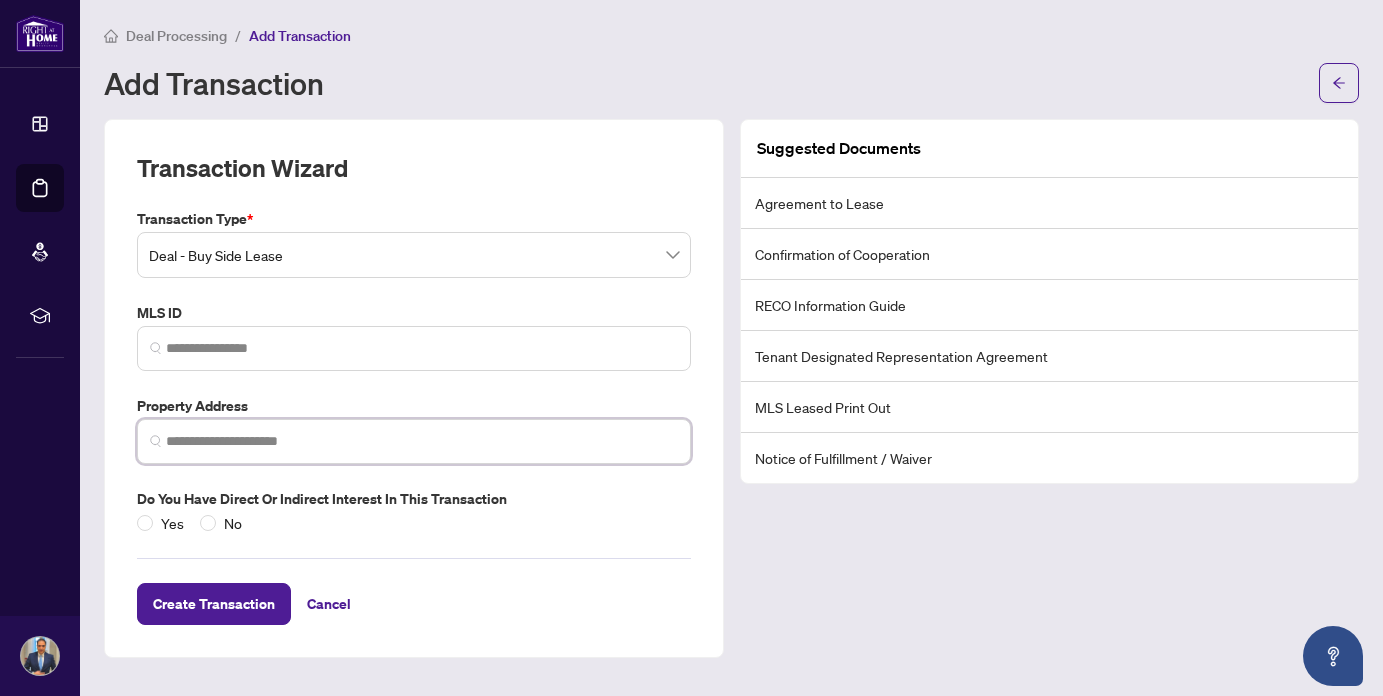 paste on "**********" 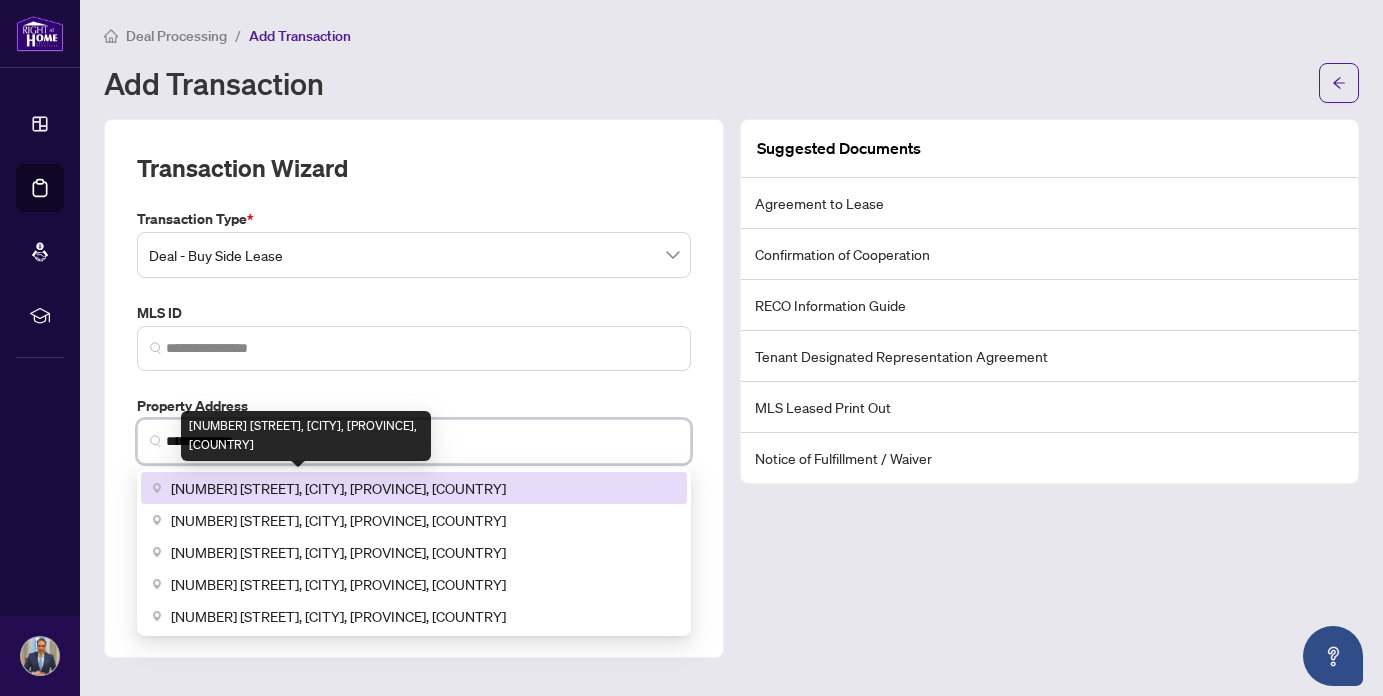 click on "[NUMBER] [STREET], [CITY], [PROVINCE], [COUNTRY]" at bounding box center (338, 488) 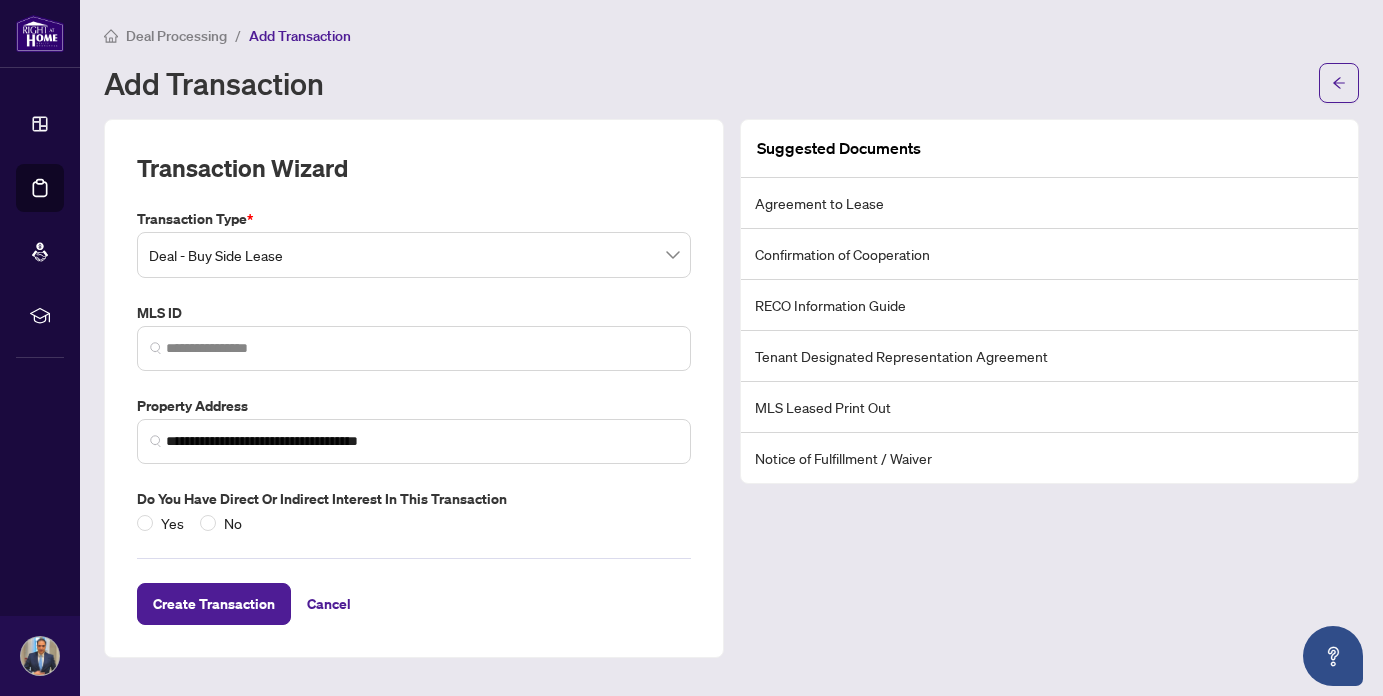 click on "Yes No" at bounding box center [414, 523] 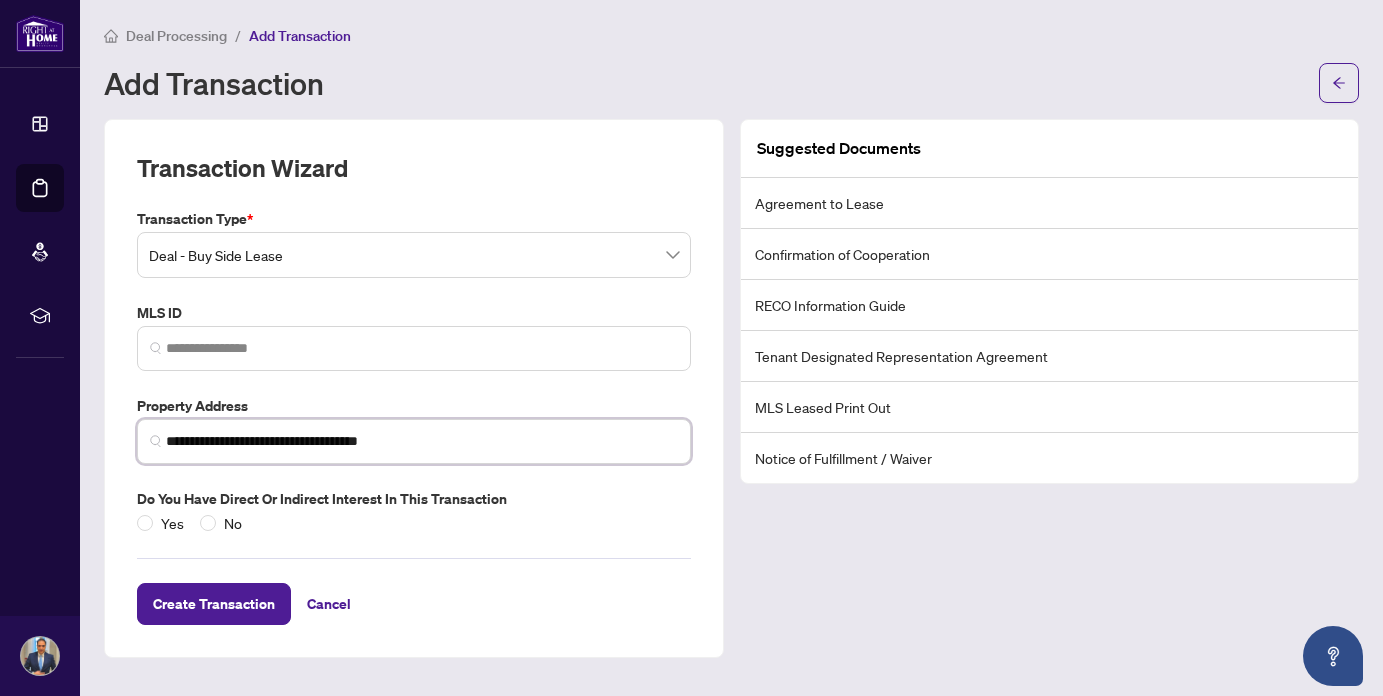 click on "**********" at bounding box center (422, 441) 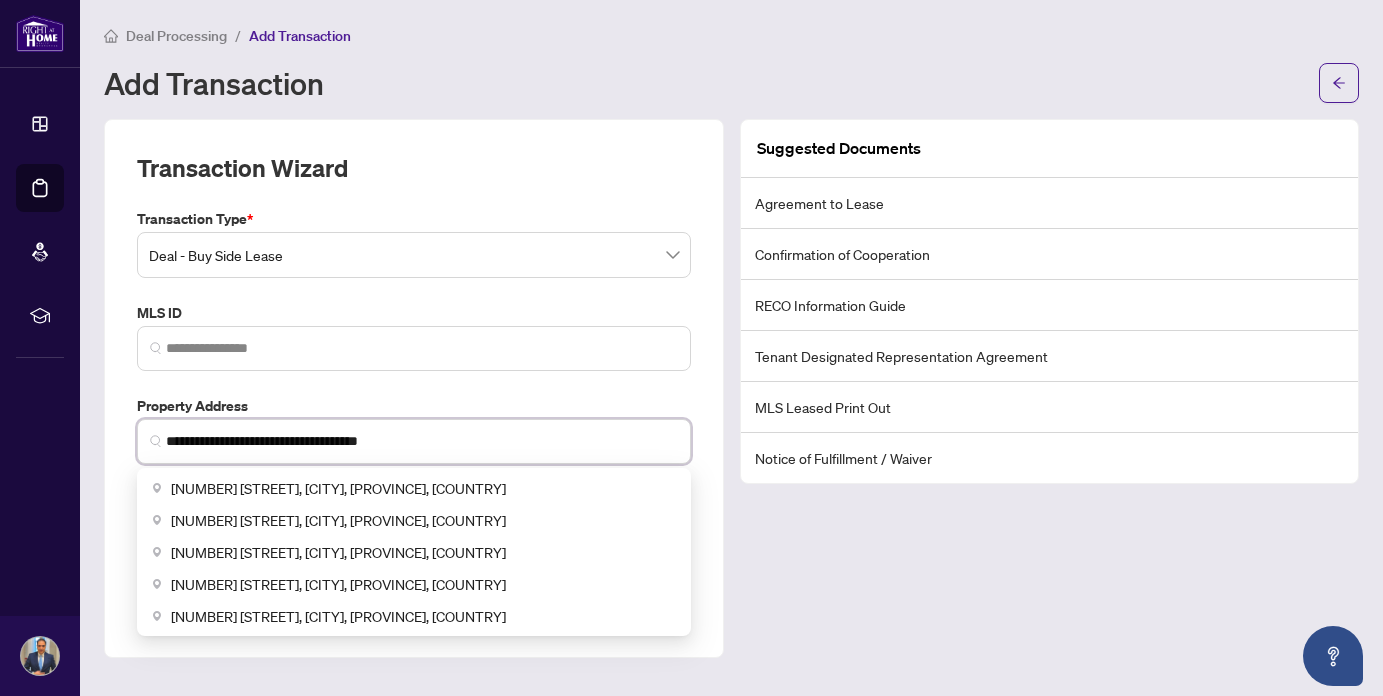 click on "**********" at bounding box center (422, 441) 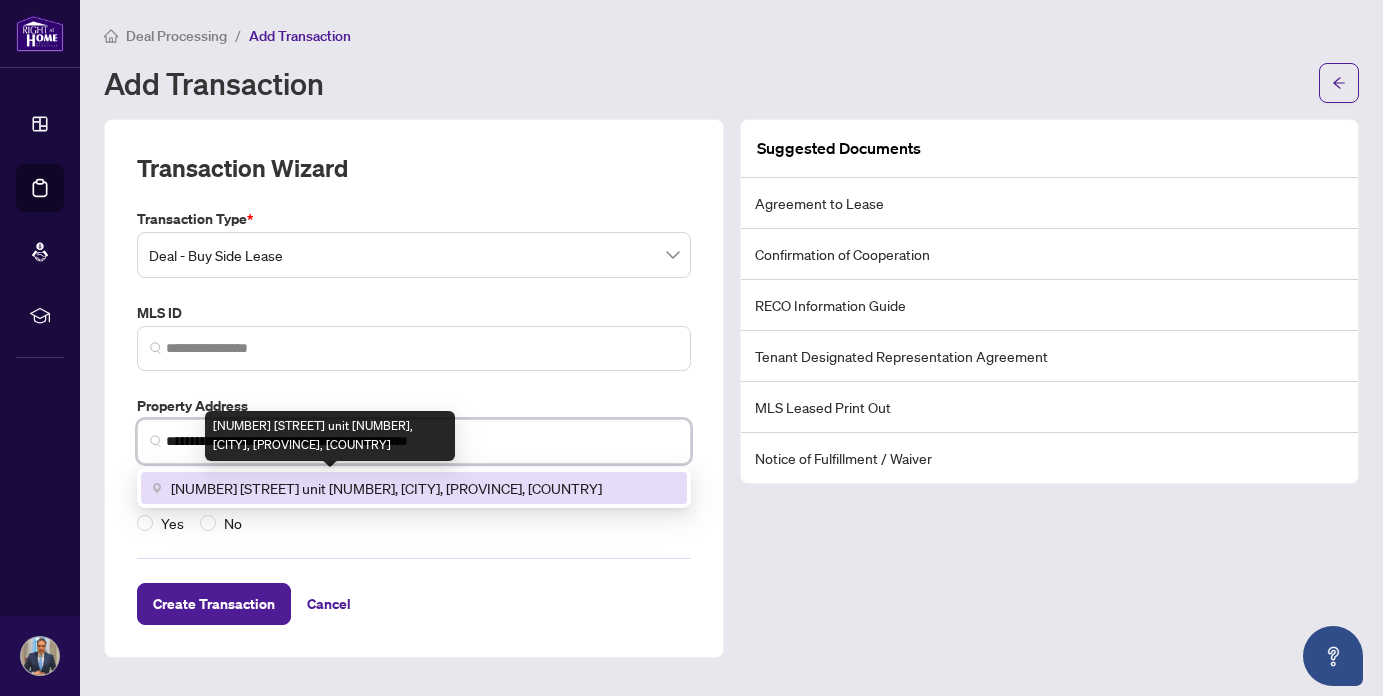 click on "[NUMBER] [STREET] unit [NUMBER], [CITY], [PROVINCE], [COUNTRY]" at bounding box center (386, 488) 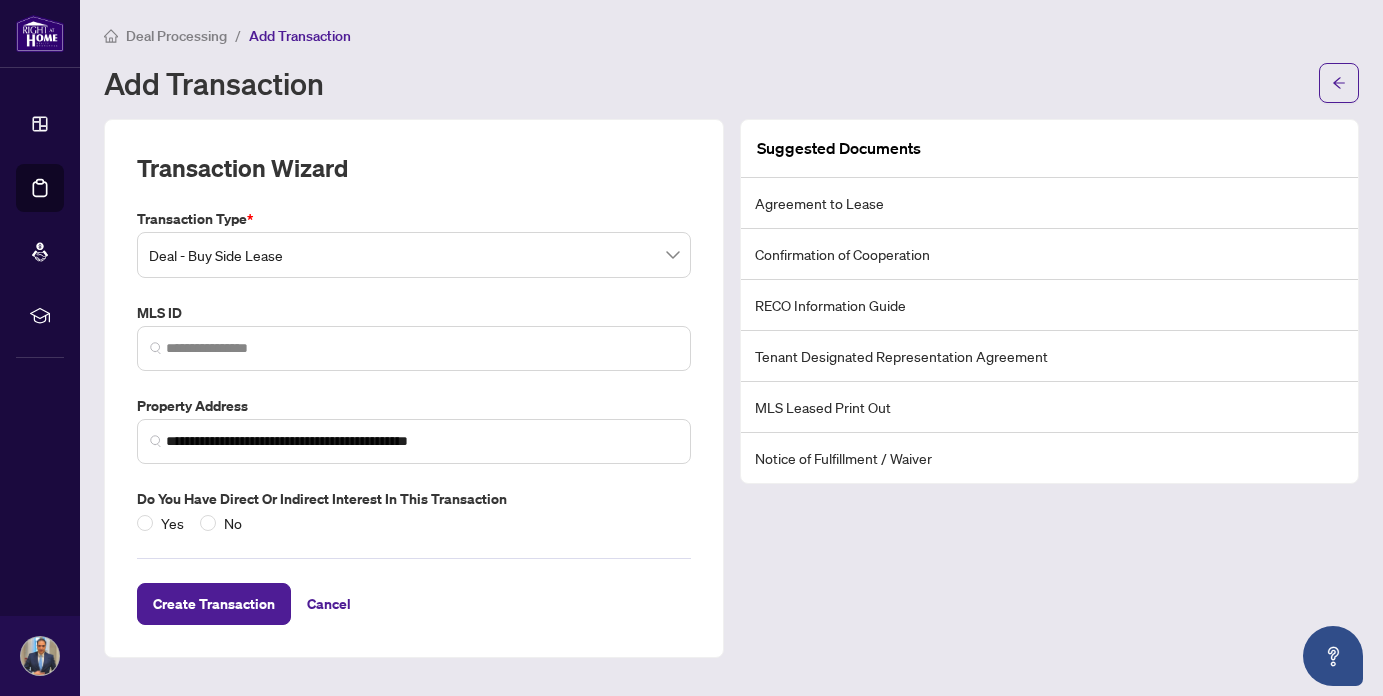 click on "Property Address" at bounding box center (414, 406) 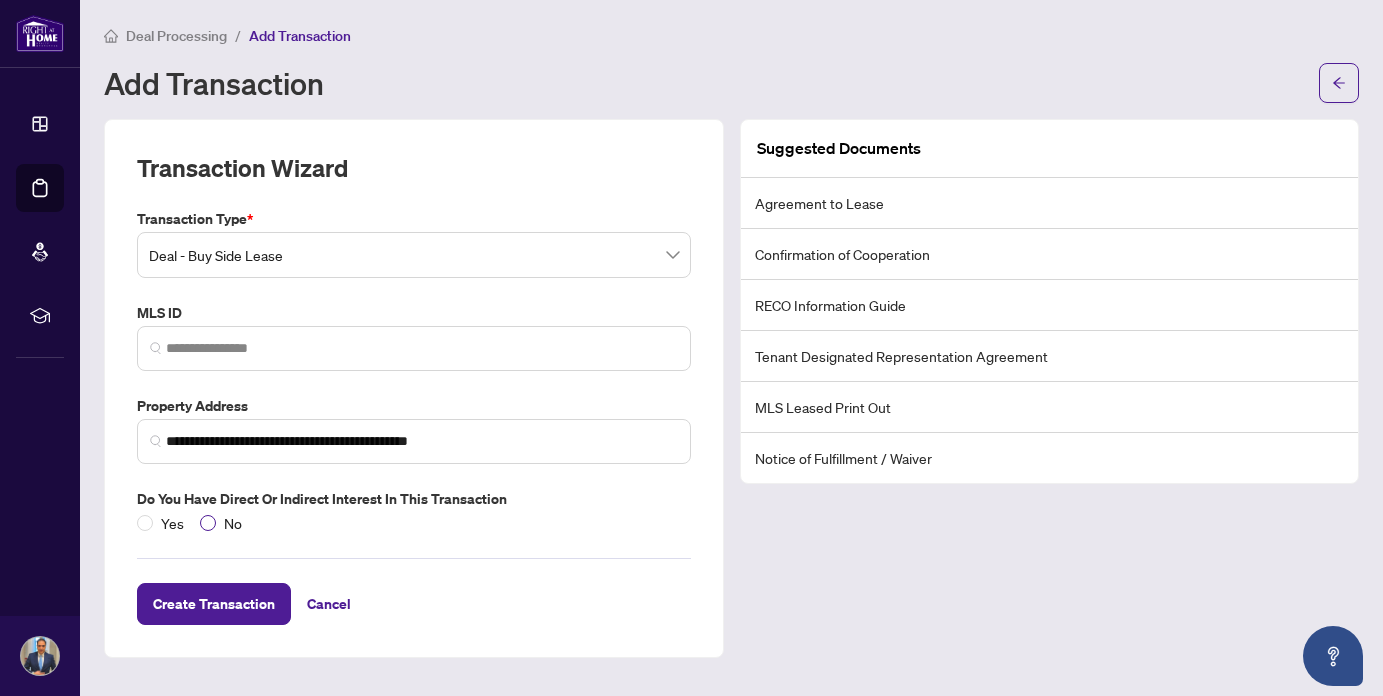 click at bounding box center [208, 523] 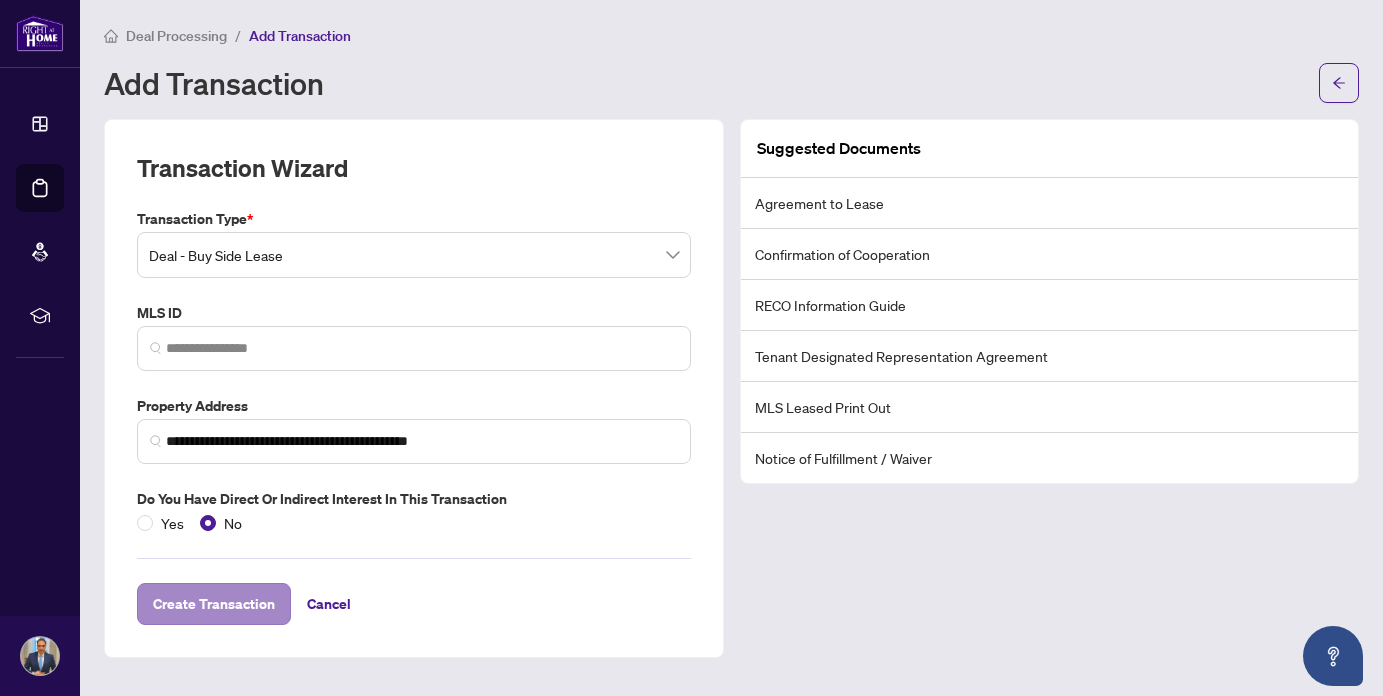 click on "Create Transaction" at bounding box center [214, 604] 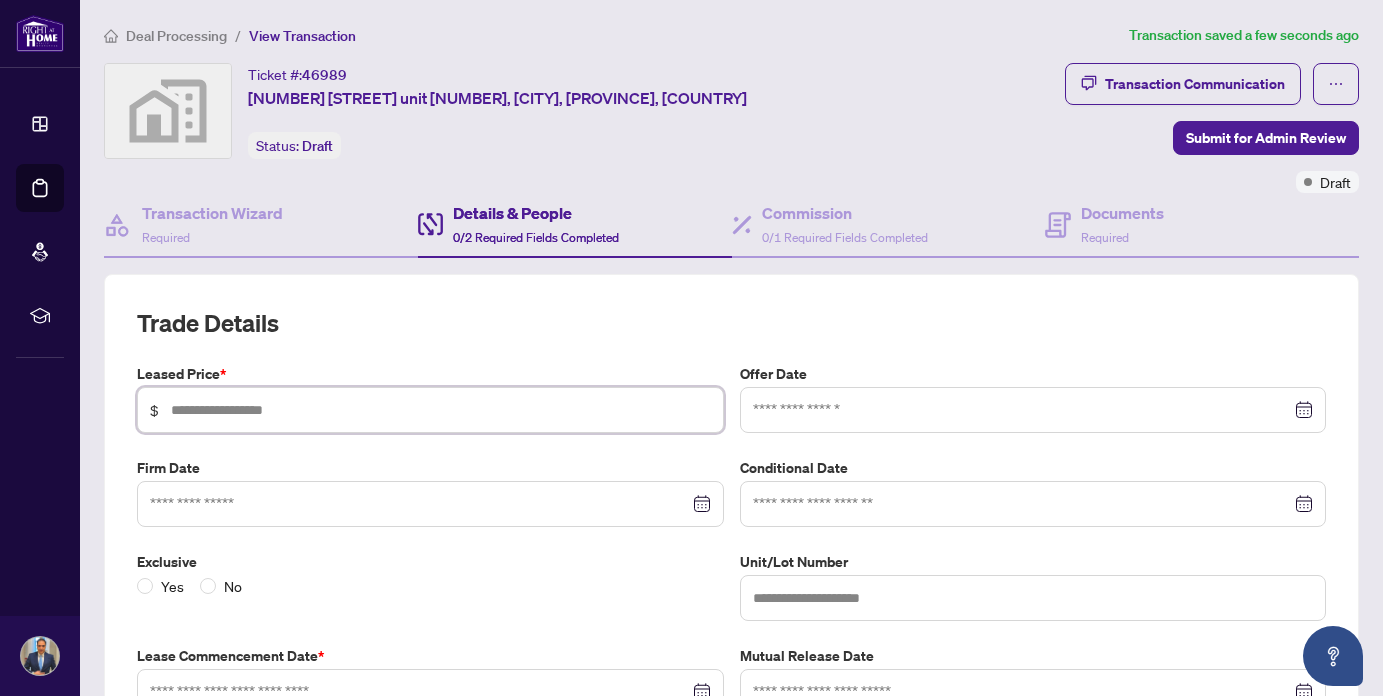 click at bounding box center [441, 410] 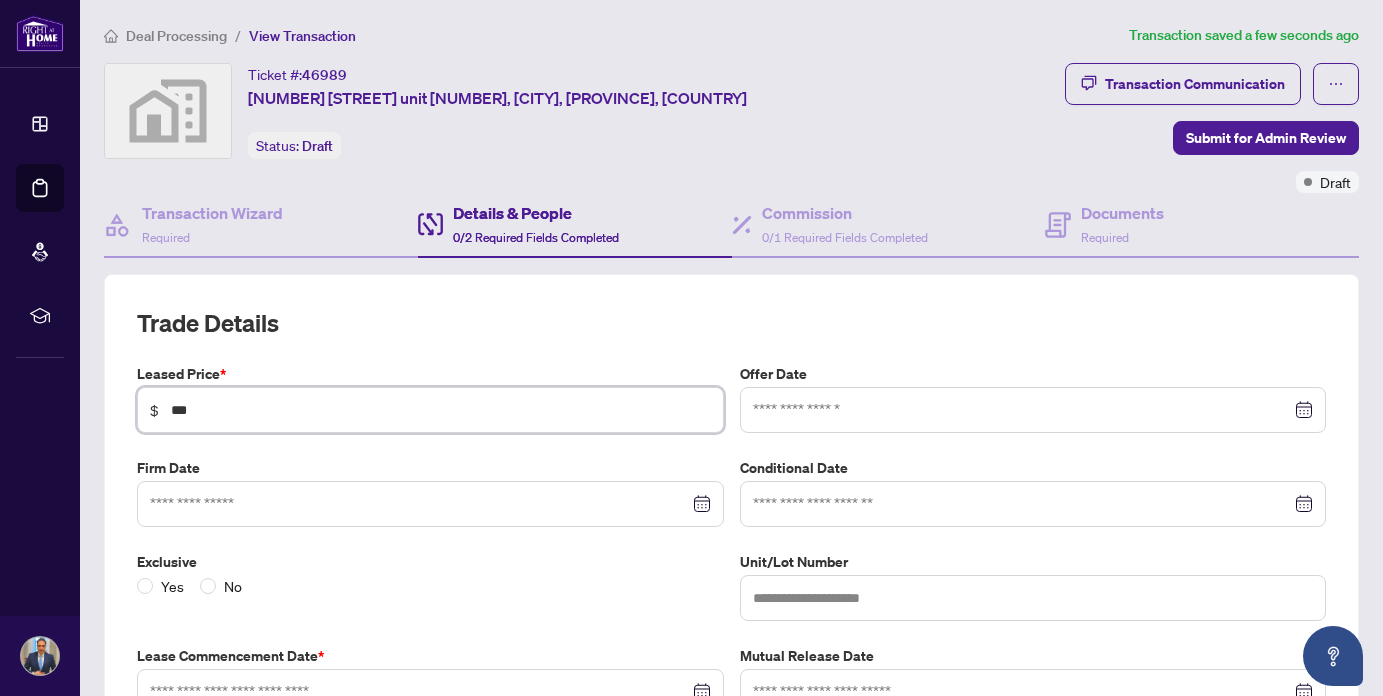 type on "*****" 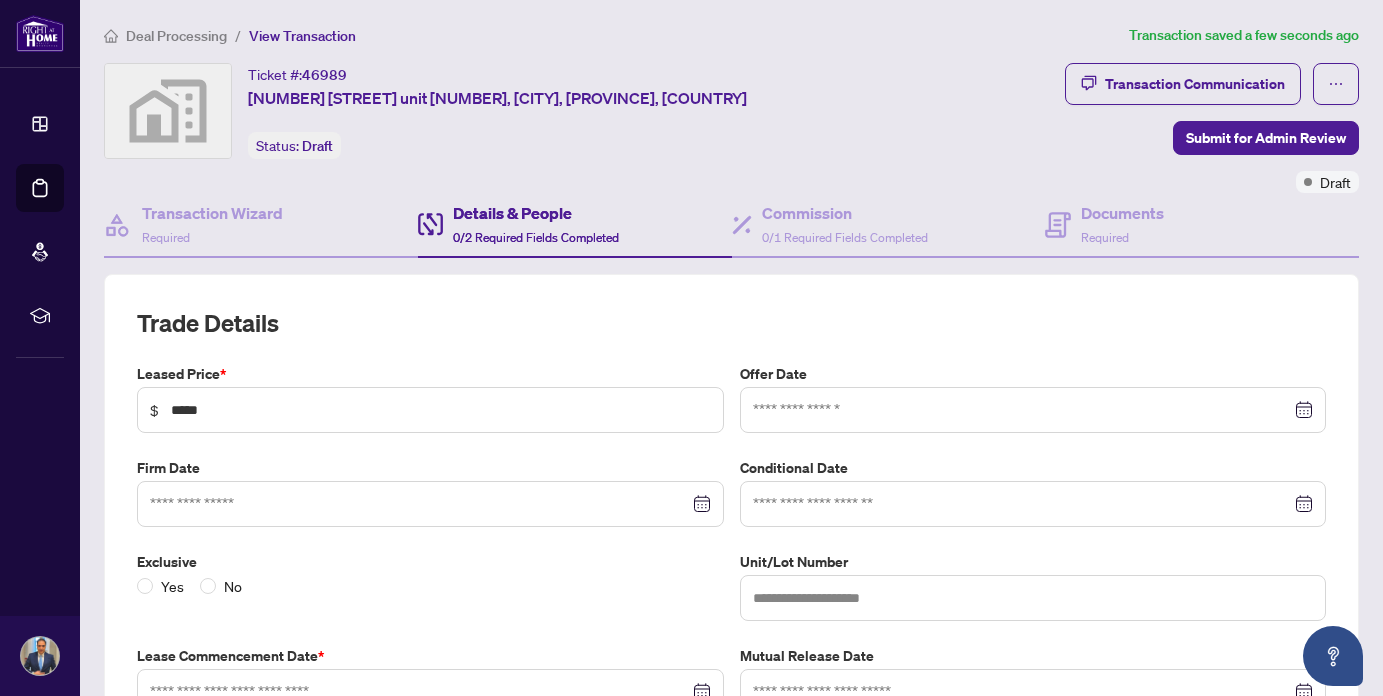 click on "Leased Price *" at bounding box center (430, 374) 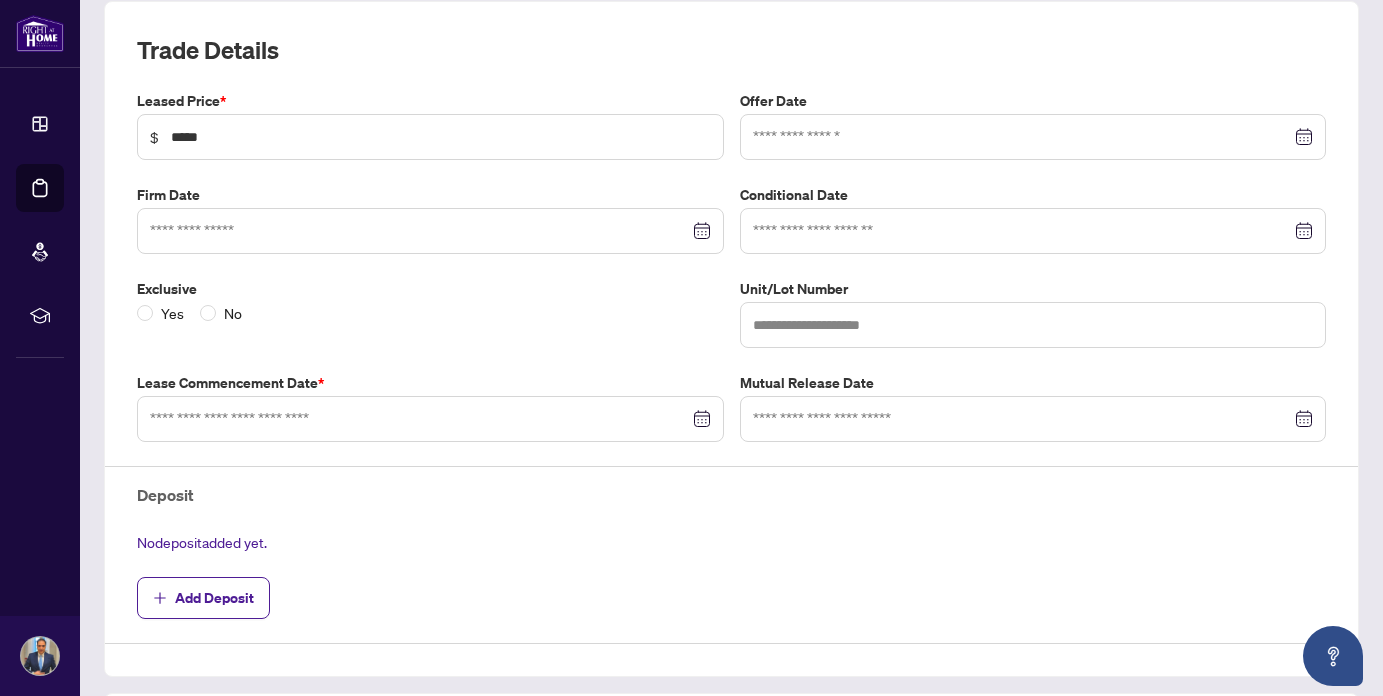 scroll, scrollTop: 270, scrollLeft: 0, axis: vertical 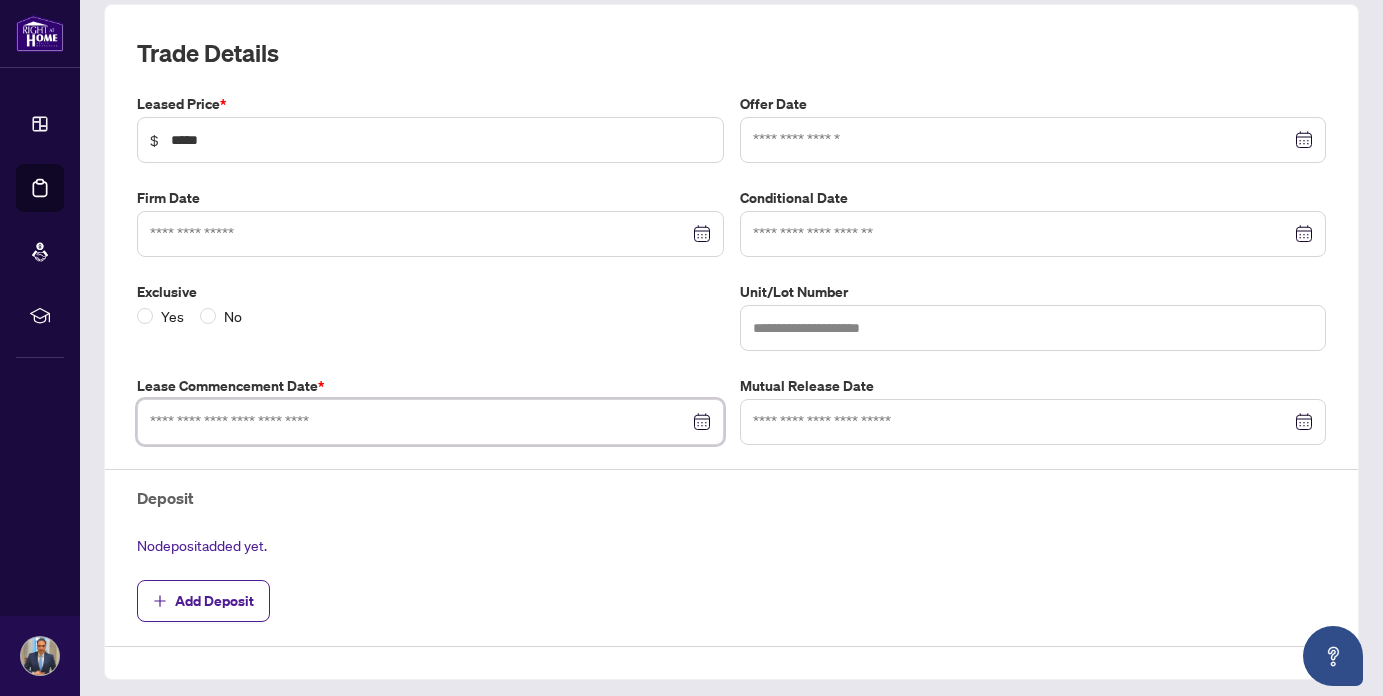 click at bounding box center [419, 422] 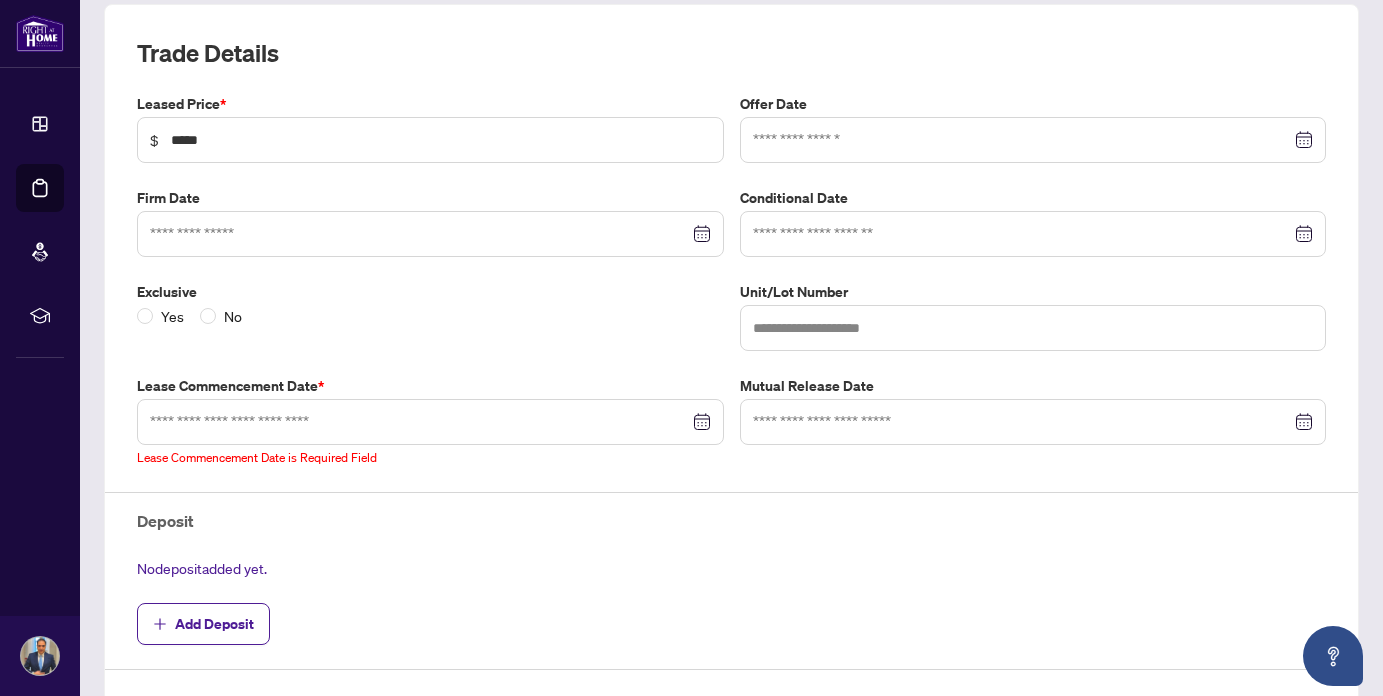 click on "Leased Price * $ ***** Offer Date Firm Date Conditional Date Exclusive Yes No Unit/Lot Number Lease Commencement Date * Aug [YEAR] Su Mo Tu We Th Fr Sa 27 28 29 30 31 1 2 3 4 5 6 7 8 9 10 11 12 13 14 15 16 17 18 19 20 21 22 23 24 25 26 27 28 29 30 31 1 2 3 4 5 6 Today Lease Commencement Date is Required Field Mutual Release Date Deposit No  deposit  added yet. Add Deposit" at bounding box center [731, 381] 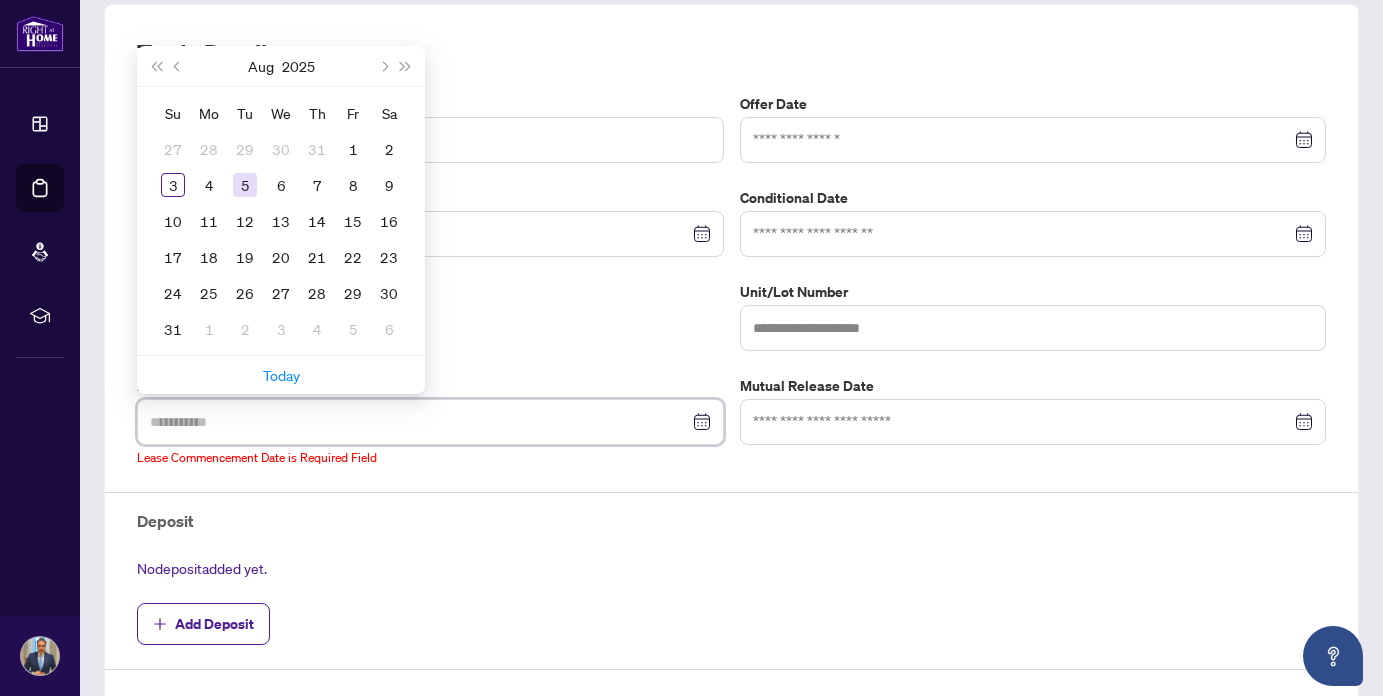 type on "**********" 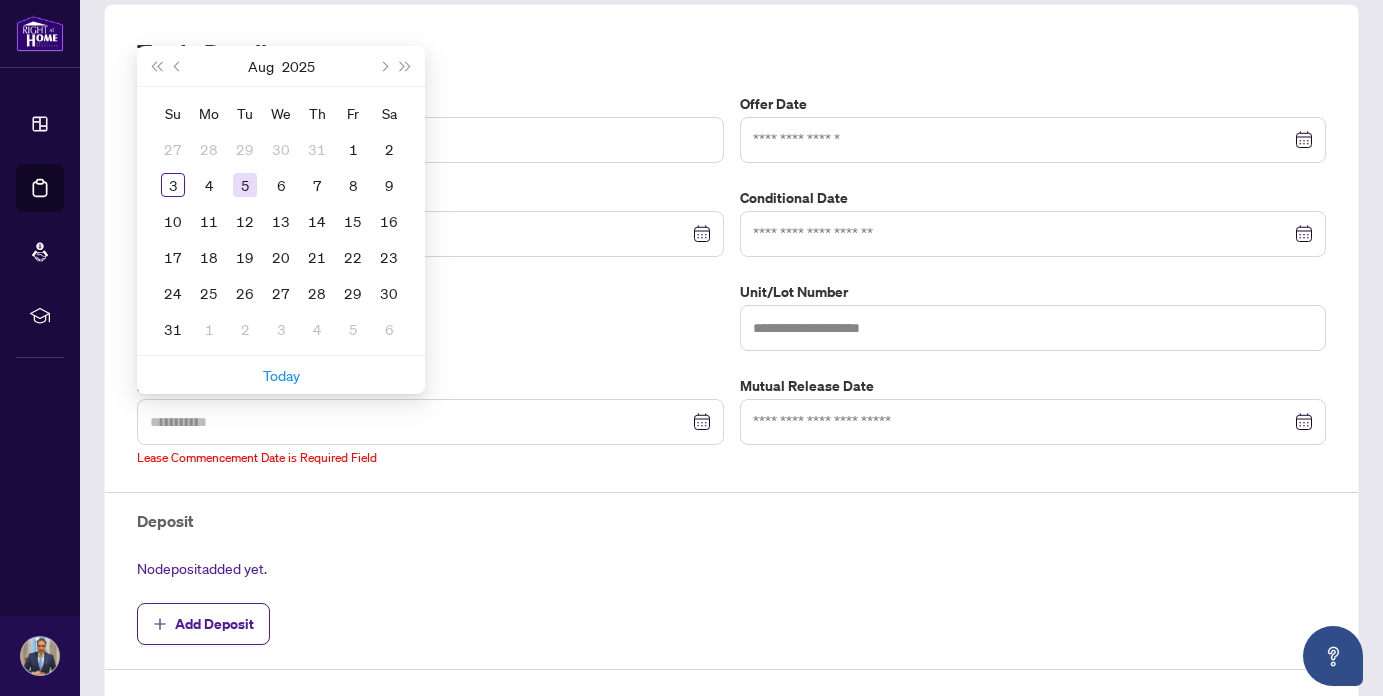 click on "5" at bounding box center [245, 185] 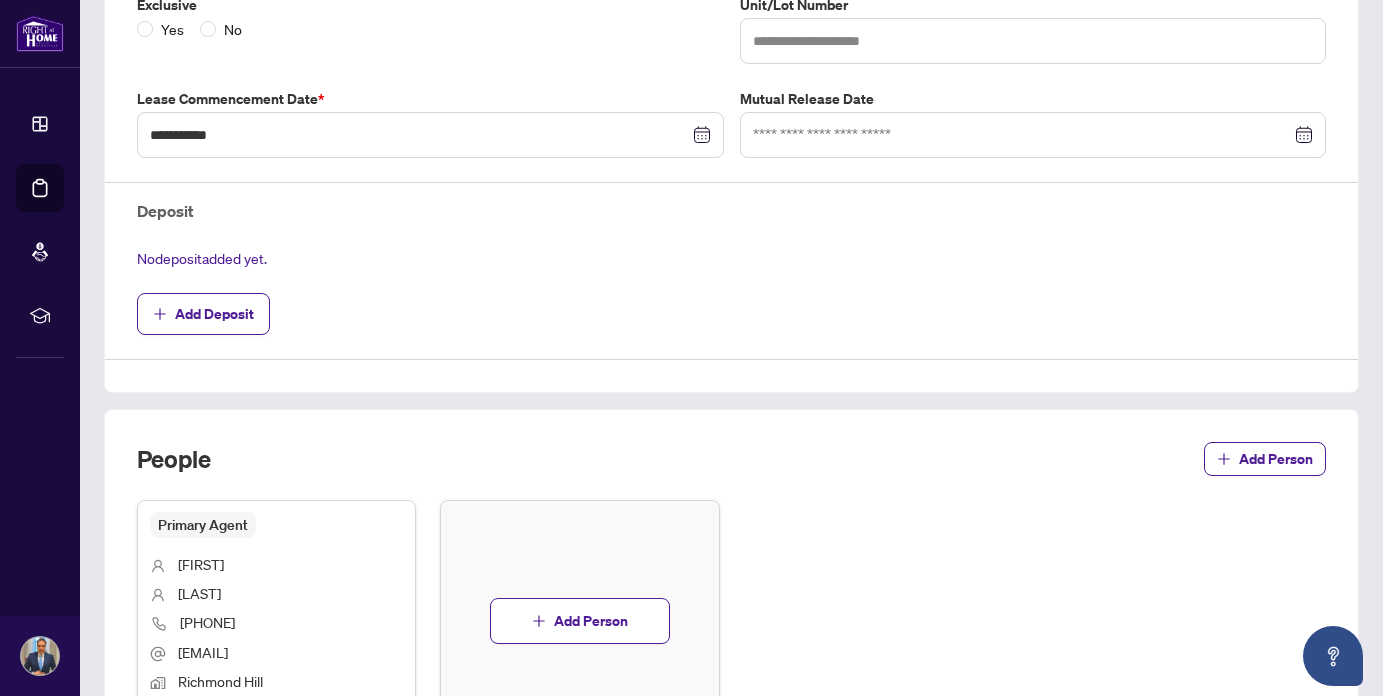 scroll, scrollTop: 722, scrollLeft: 0, axis: vertical 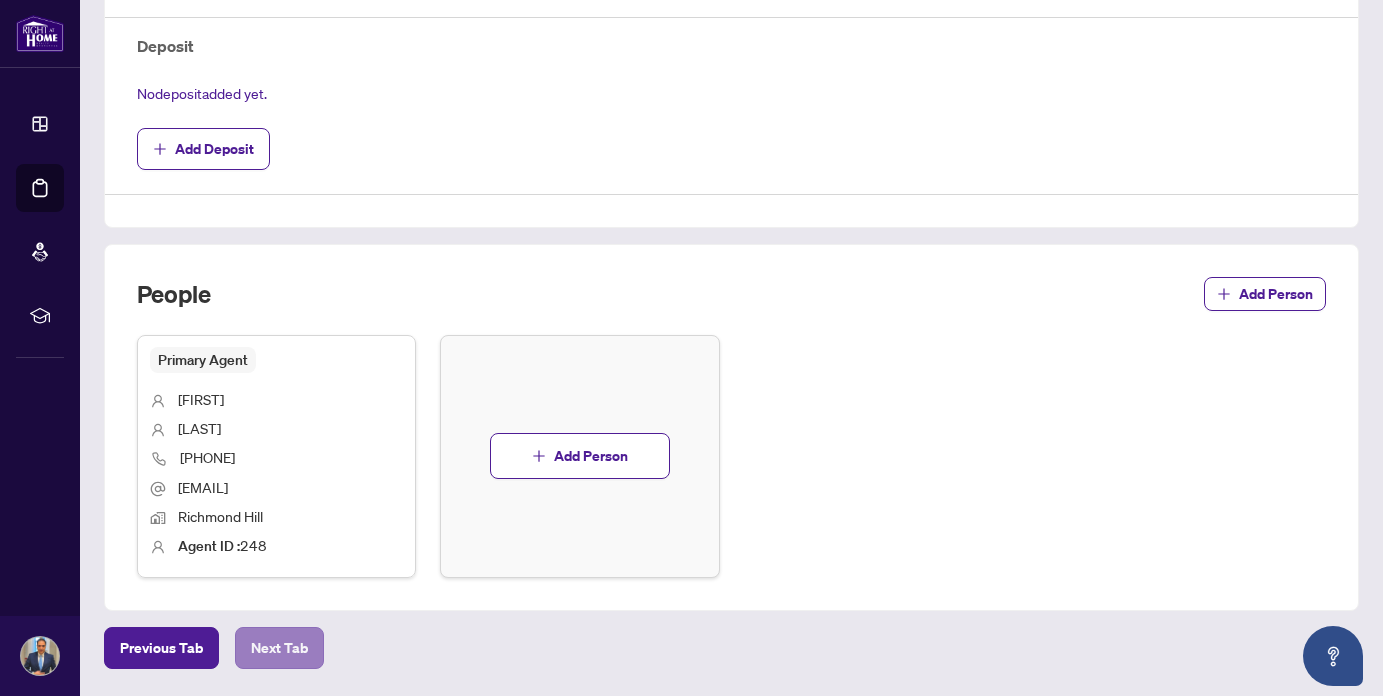 click on "Next Tab" at bounding box center [279, 648] 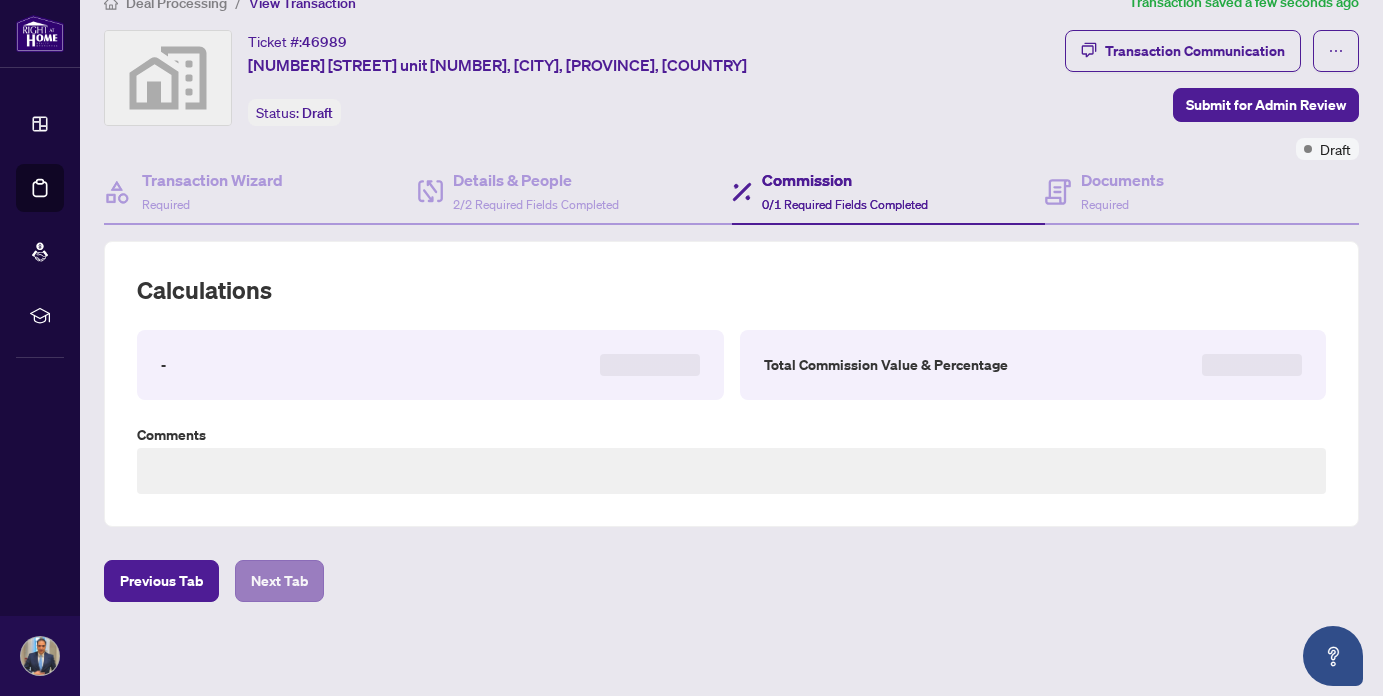 scroll, scrollTop: 31, scrollLeft: 0, axis: vertical 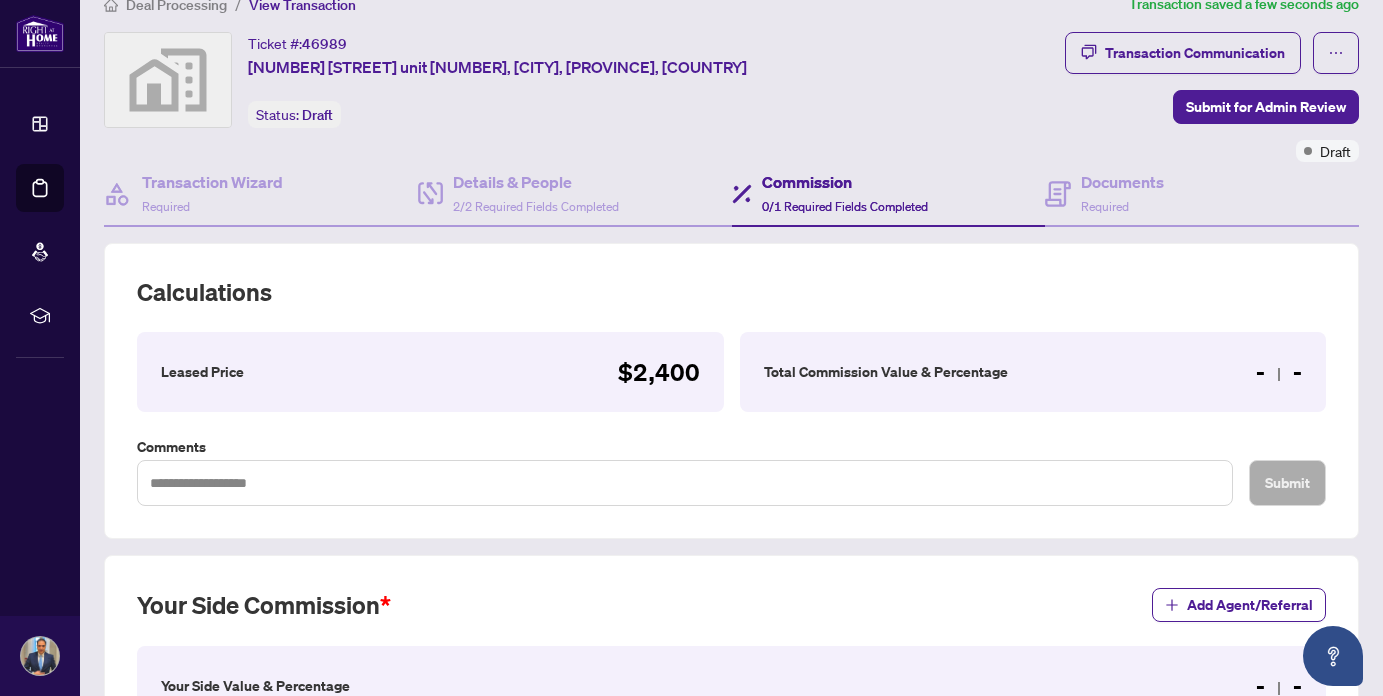 click on "Total Commission Value & Percentage" at bounding box center [886, 372] 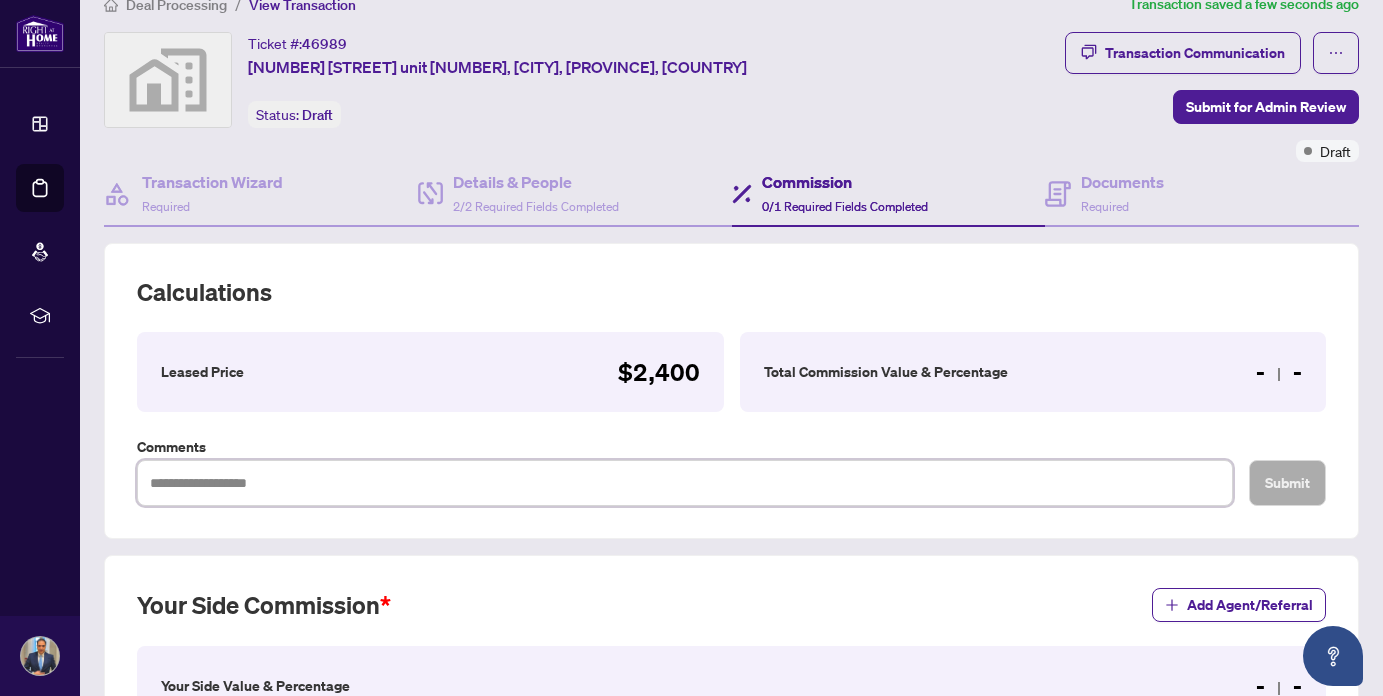 click at bounding box center (685, 483) 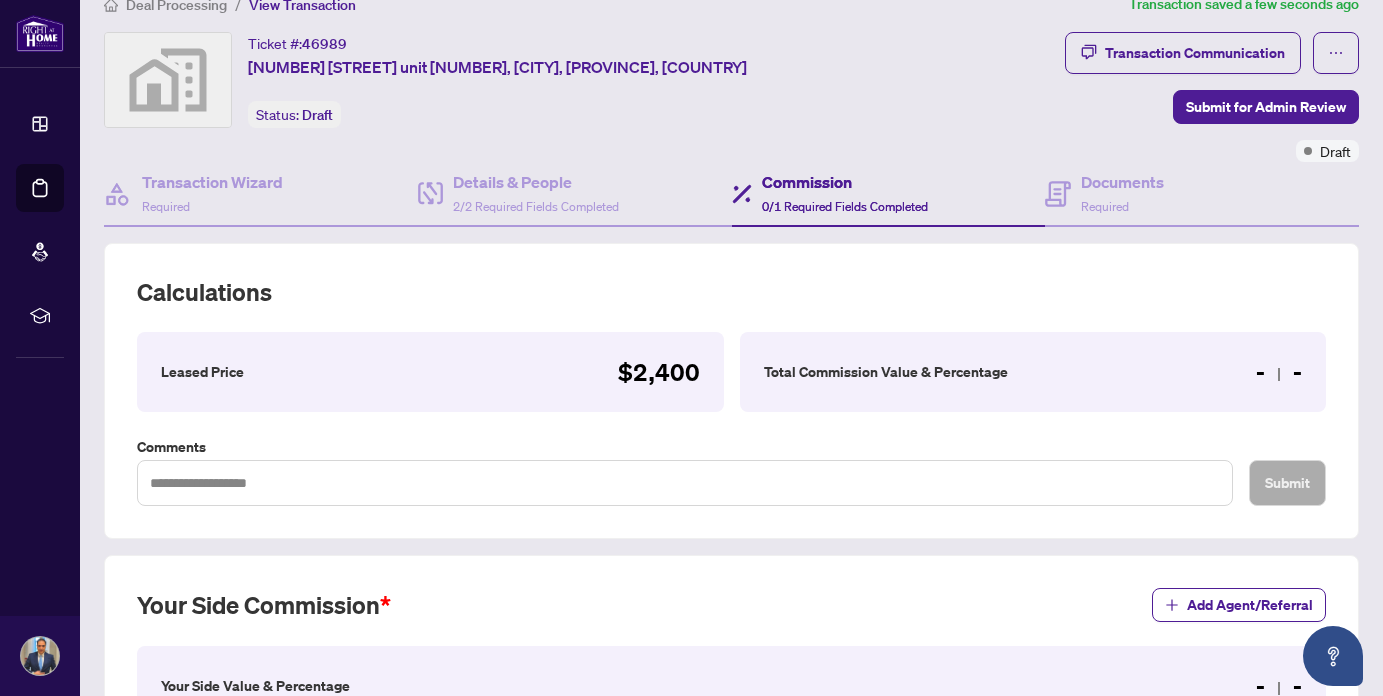 click on "Total Commission Value & Percentage -     -" at bounding box center [1033, 372] 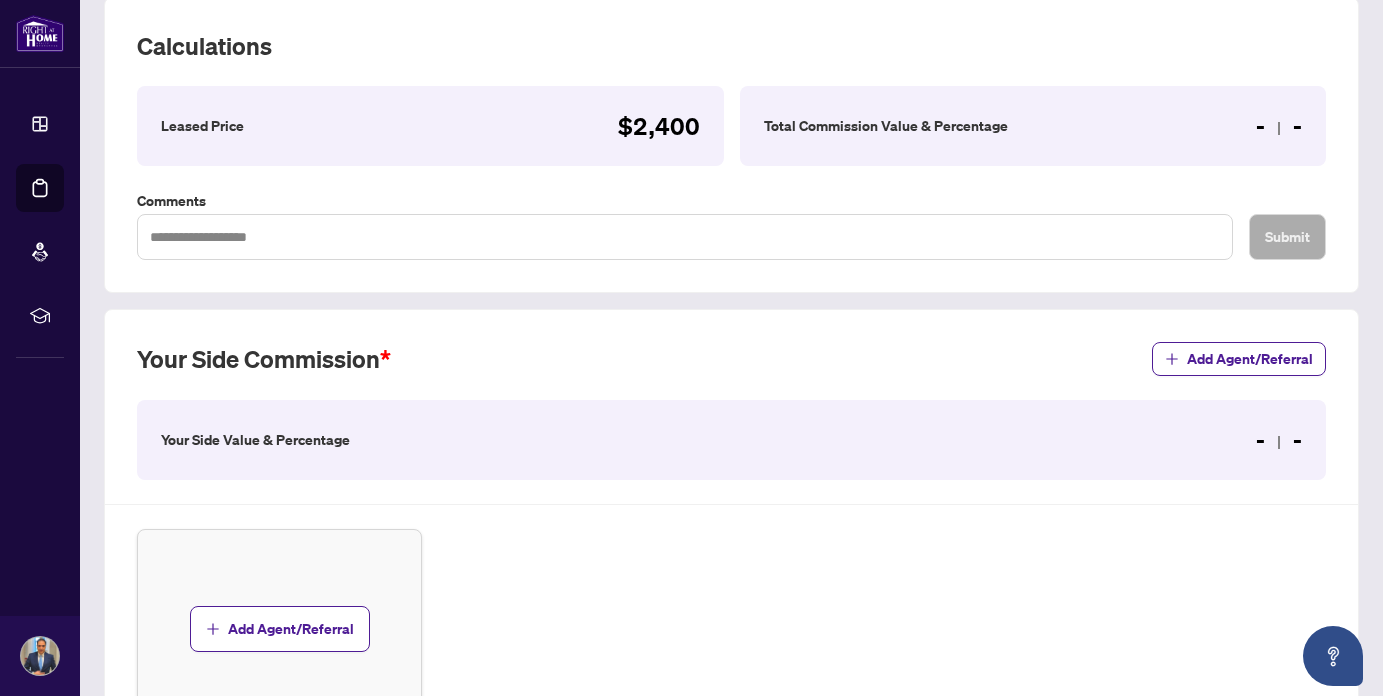 scroll, scrollTop: 283, scrollLeft: 0, axis: vertical 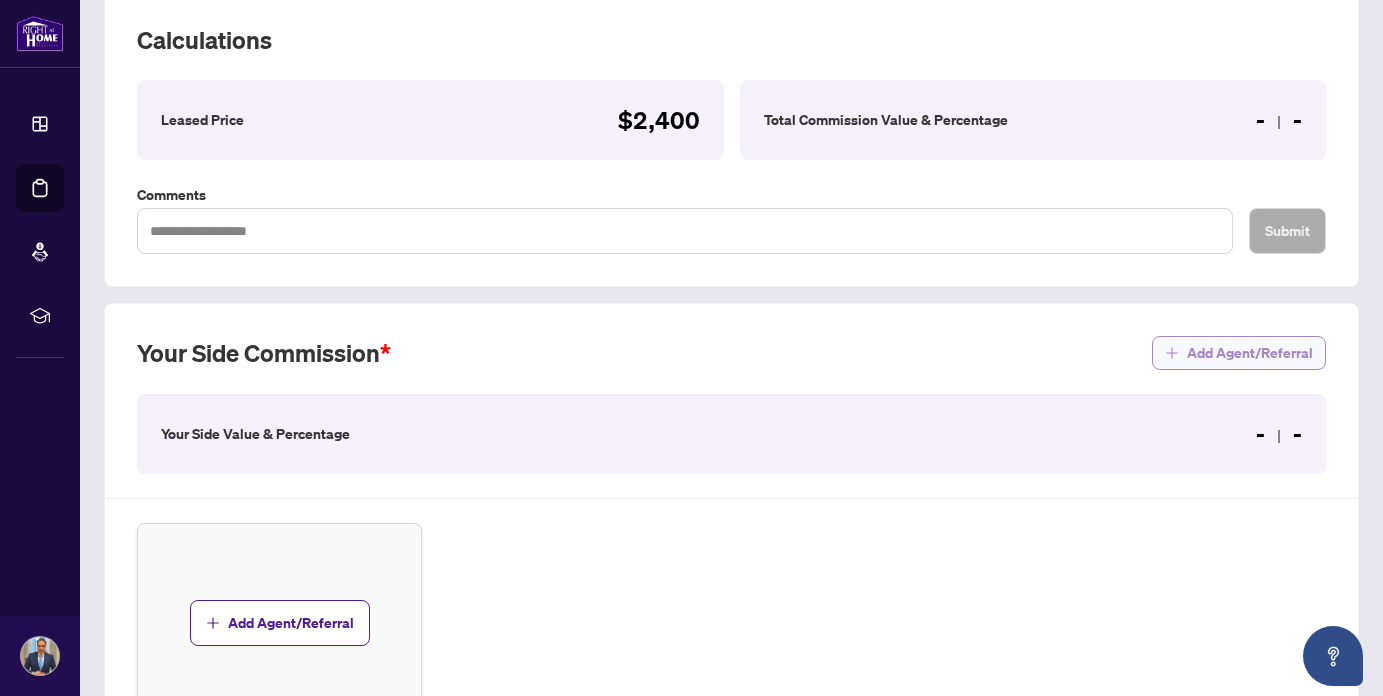 click on "Add Agent/Referral" at bounding box center (1250, 353) 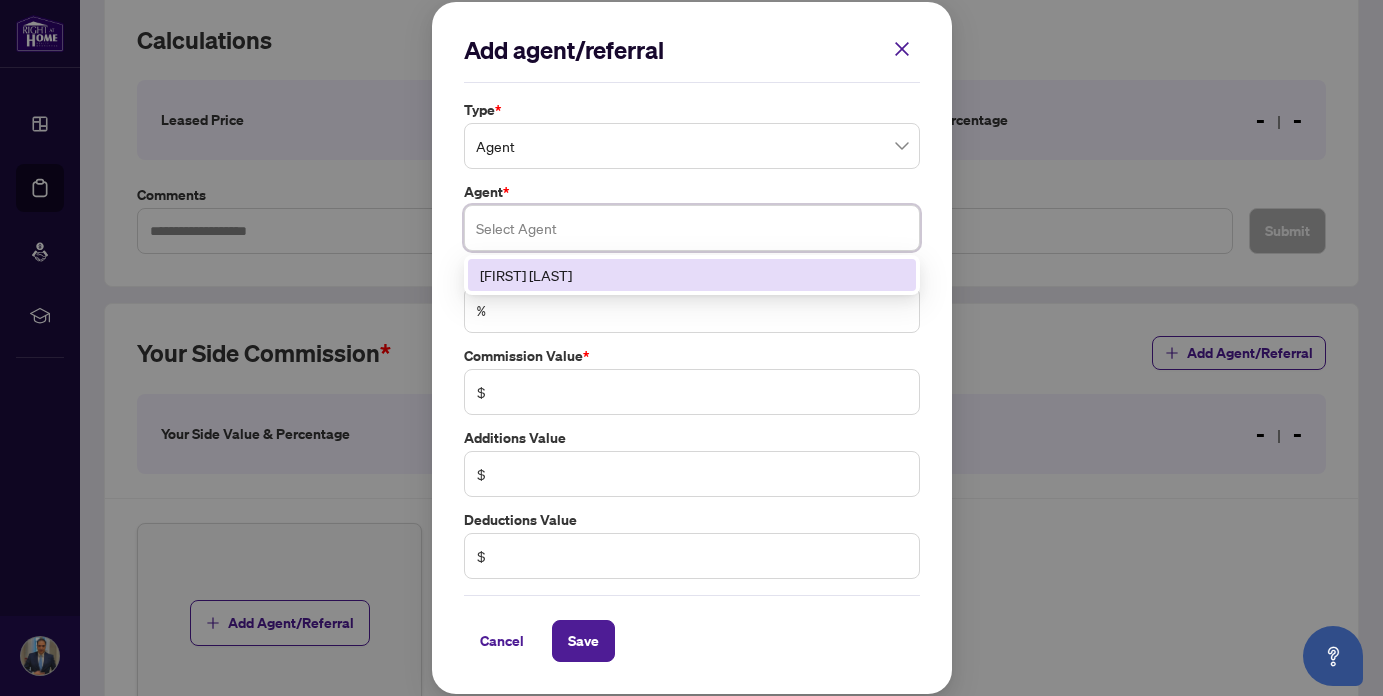 click at bounding box center [692, 228] 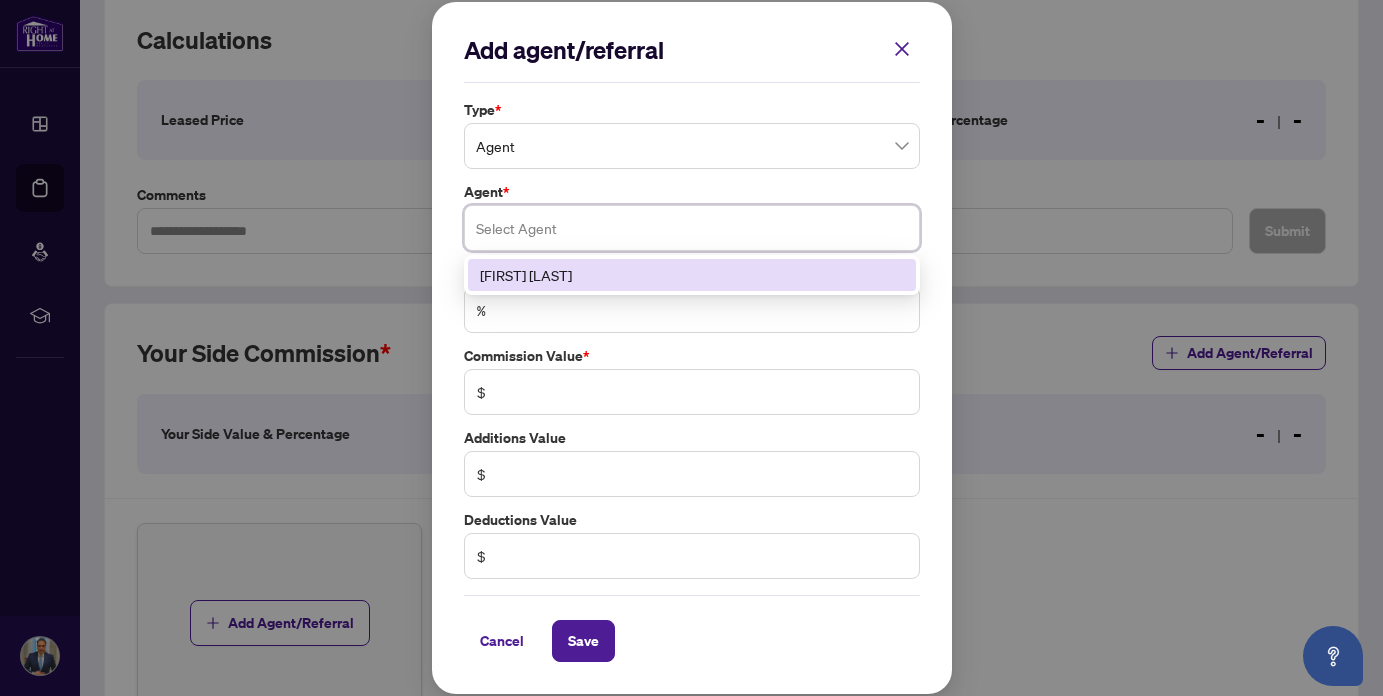 click on "[FIRST] [LAST]" at bounding box center (692, 275) 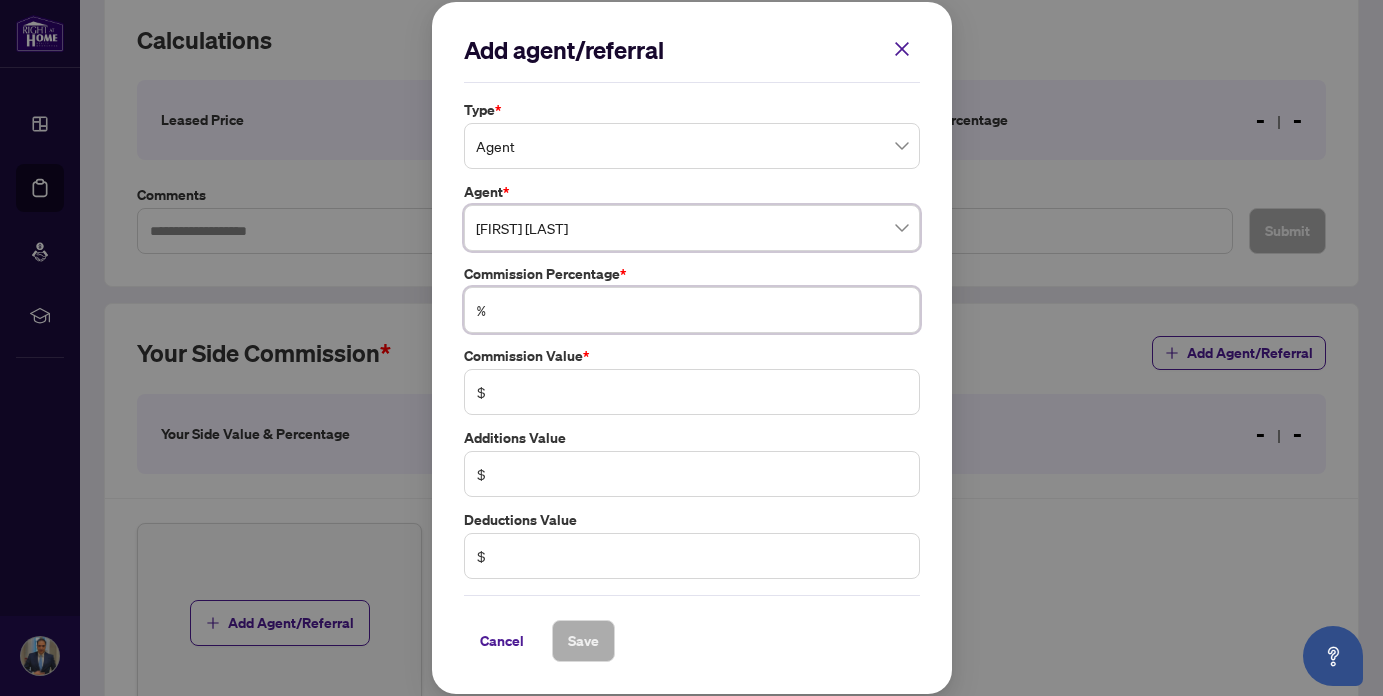 click at bounding box center (702, 310) 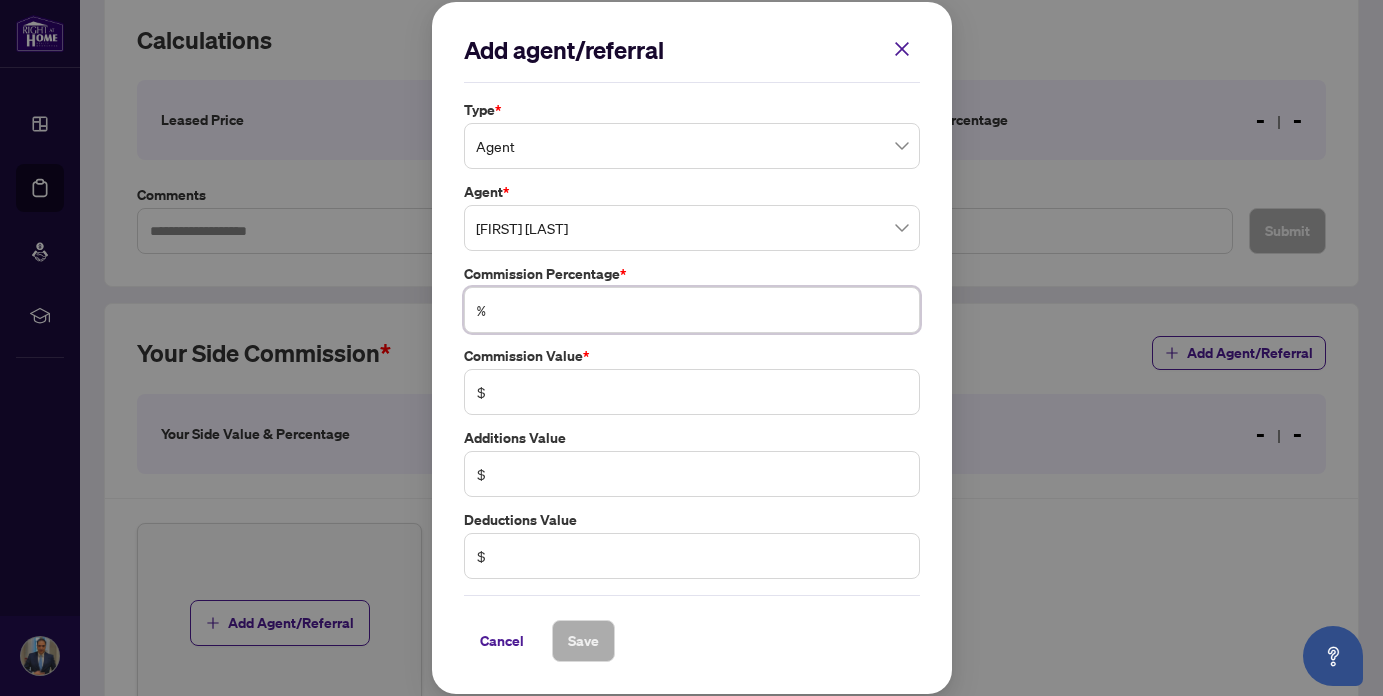 type on "*" 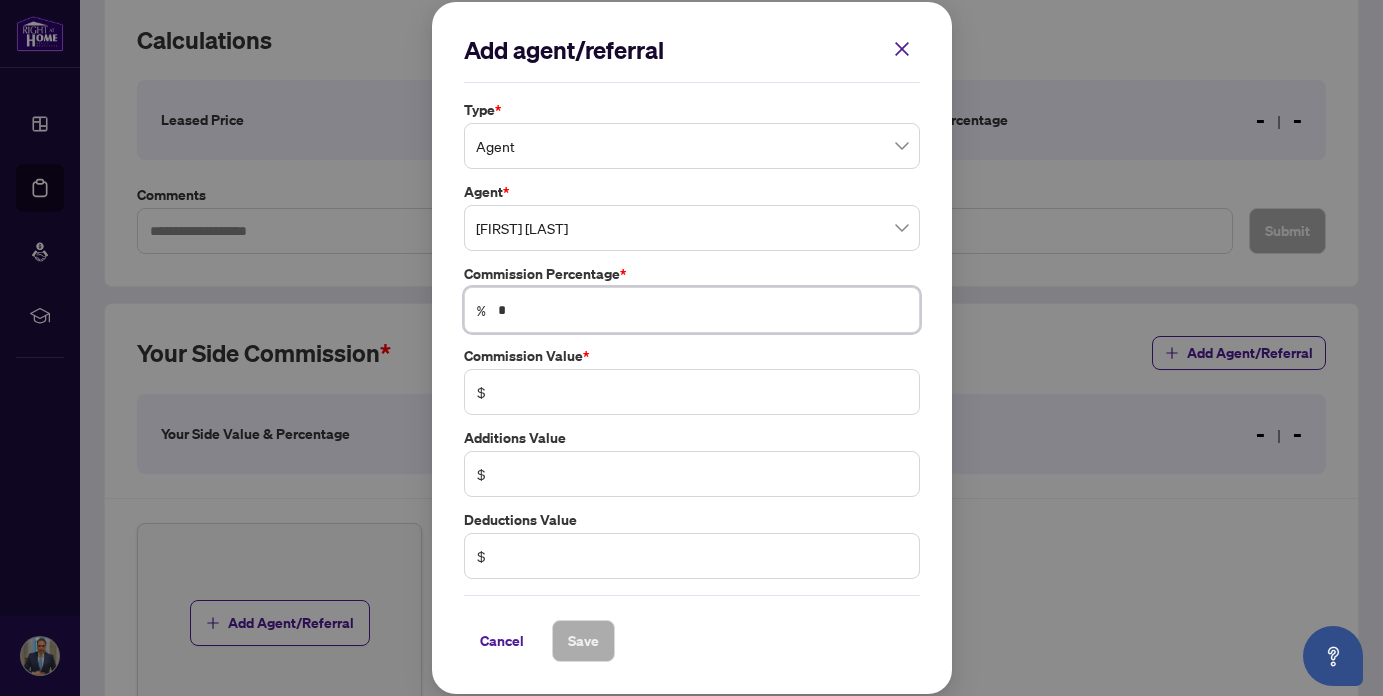 type on "***" 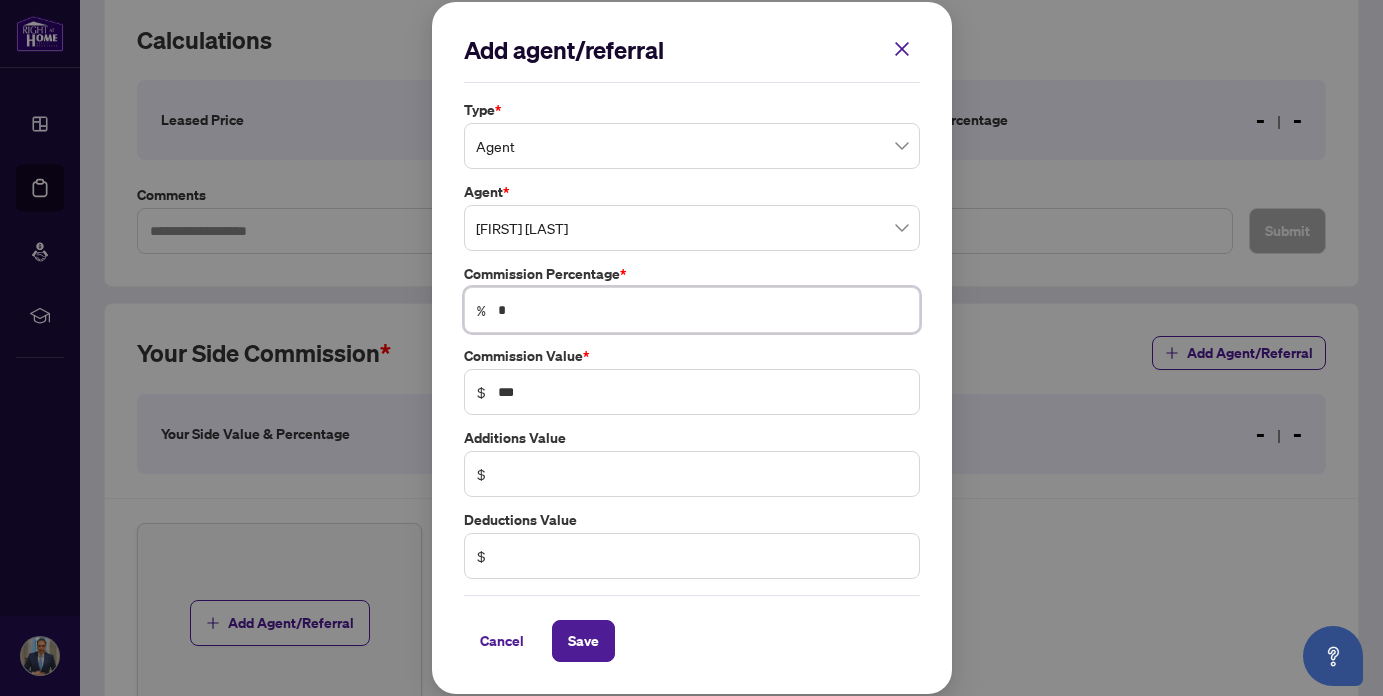 type on "**" 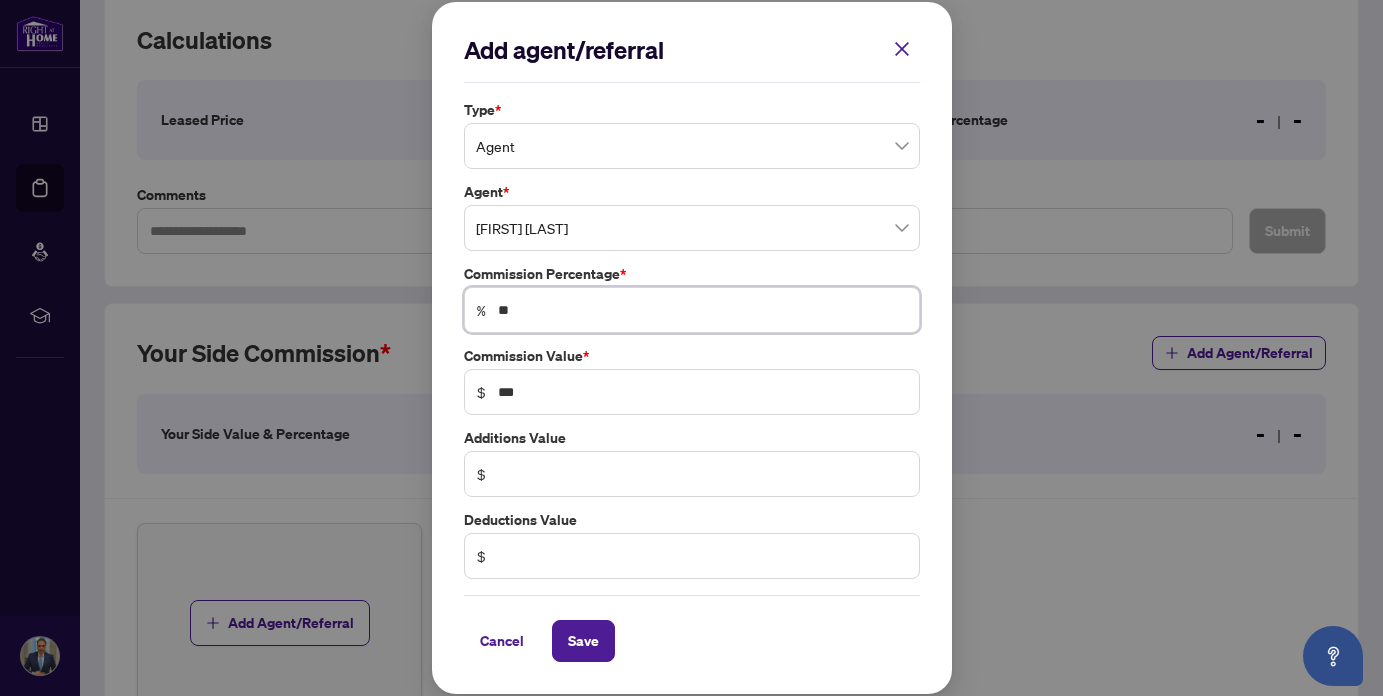 type on "*****" 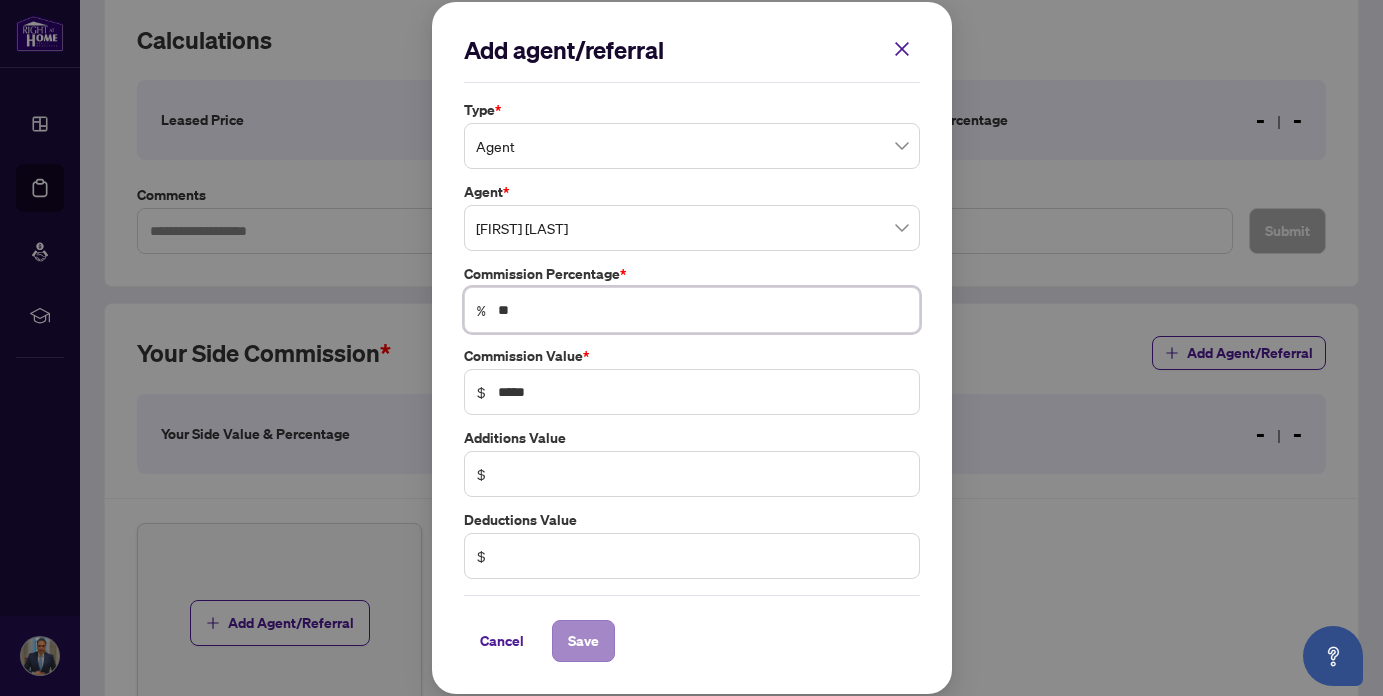 type on "**" 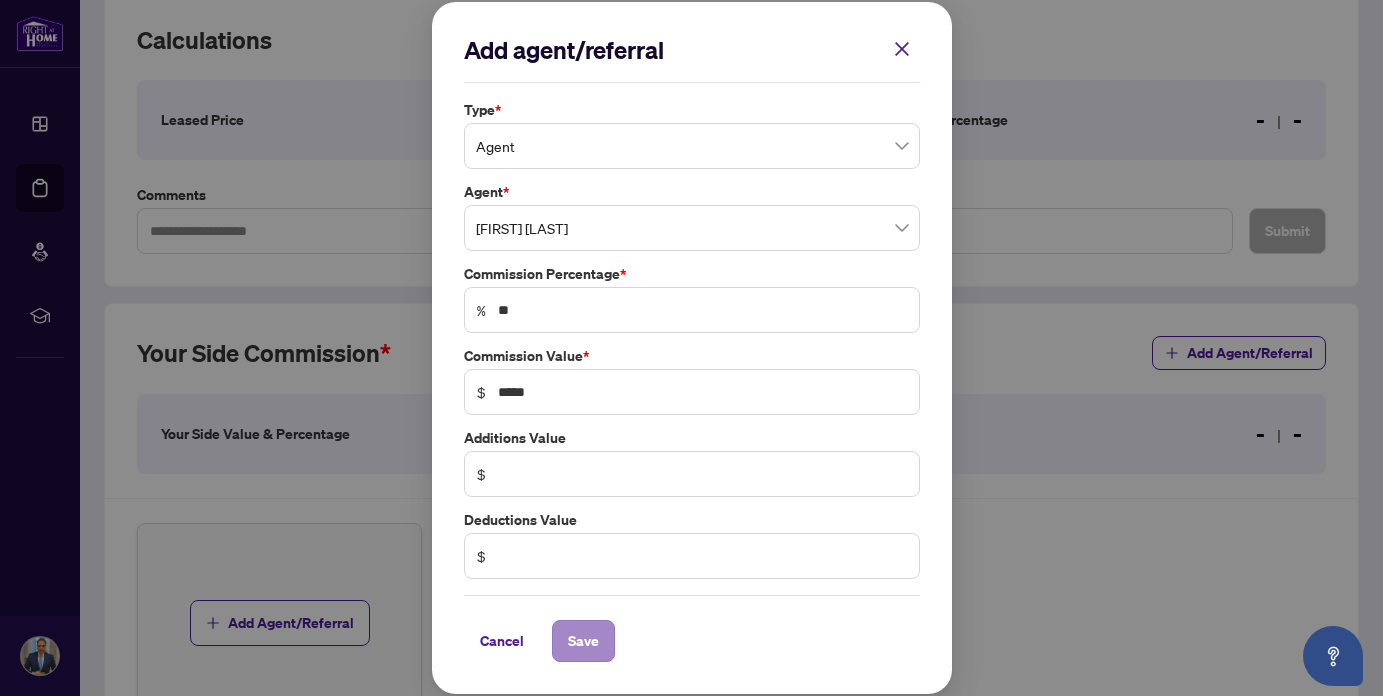 click on "Save" at bounding box center (583, 641) 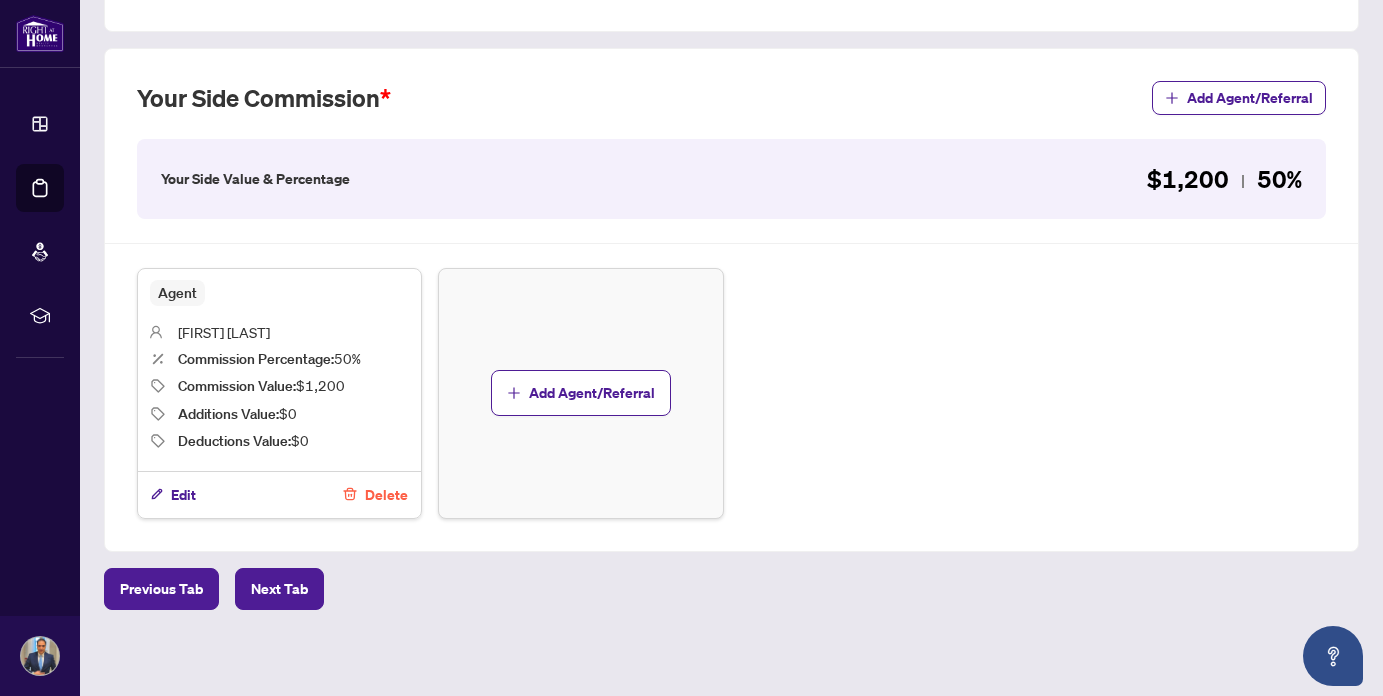scroll, scrollTop: 536, scrollLeft: 0, axis: vertical 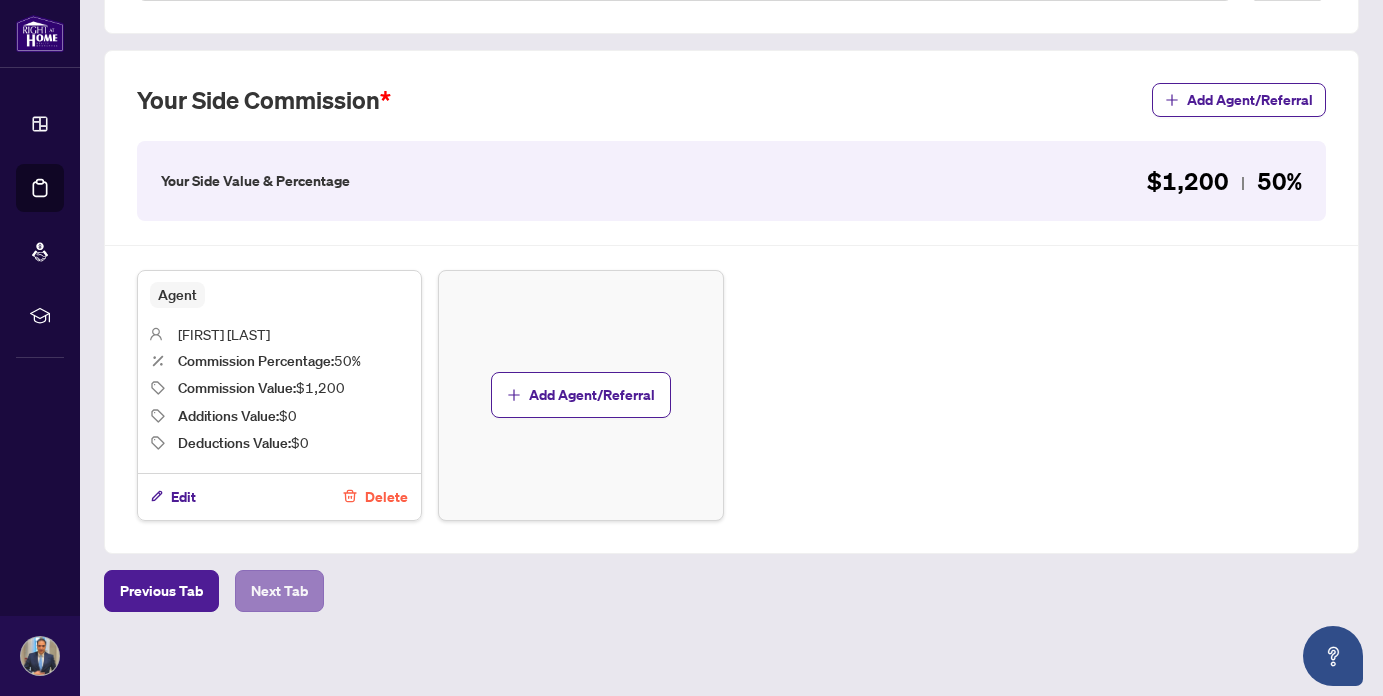 click on "Next Tab" at bounding box center [279, 591] 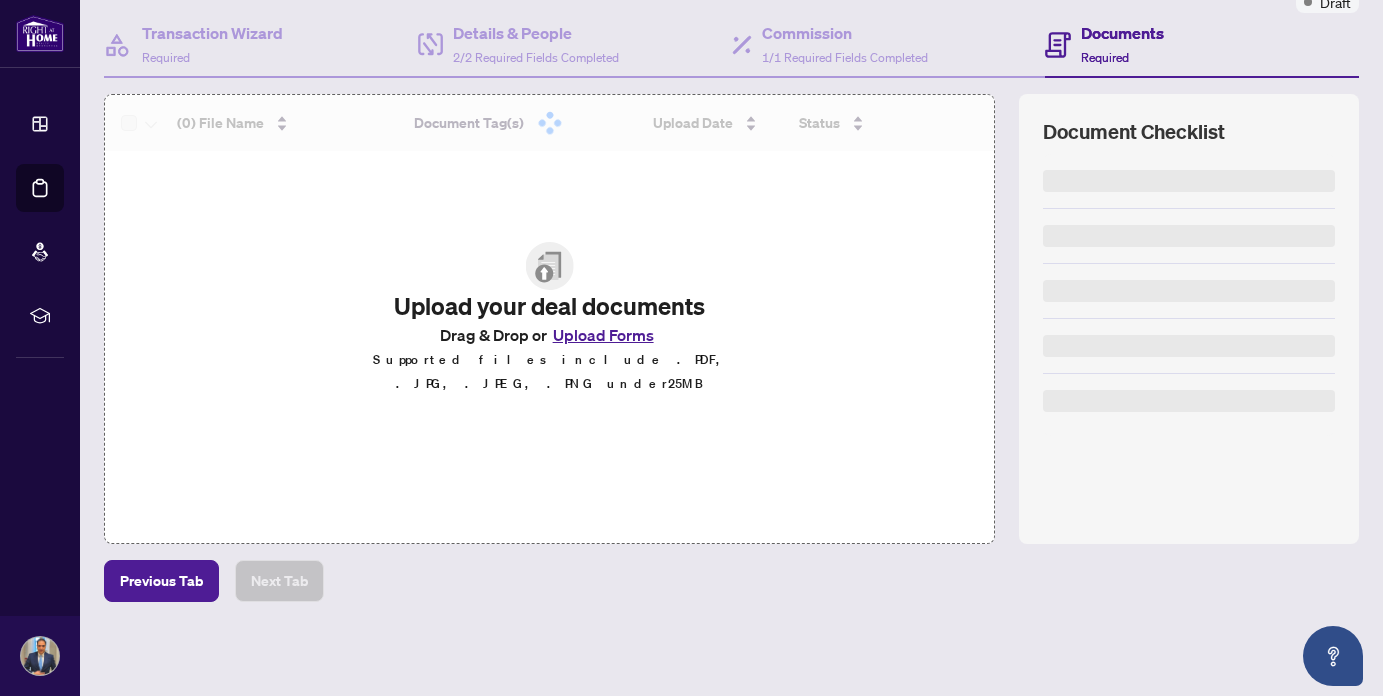 scroll, scrollTop: 179, scrollLeft: 0, axis: vertical 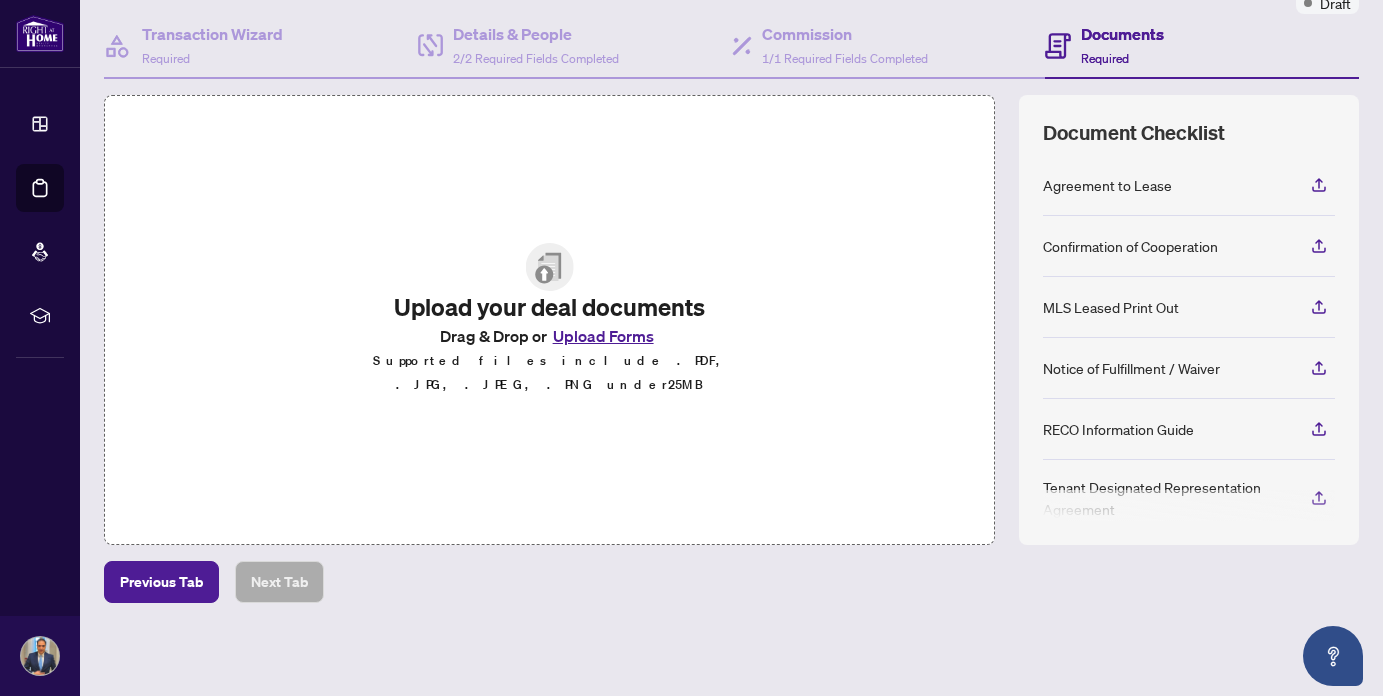 click on "Upload Forms" at bounding box center (603, 336) 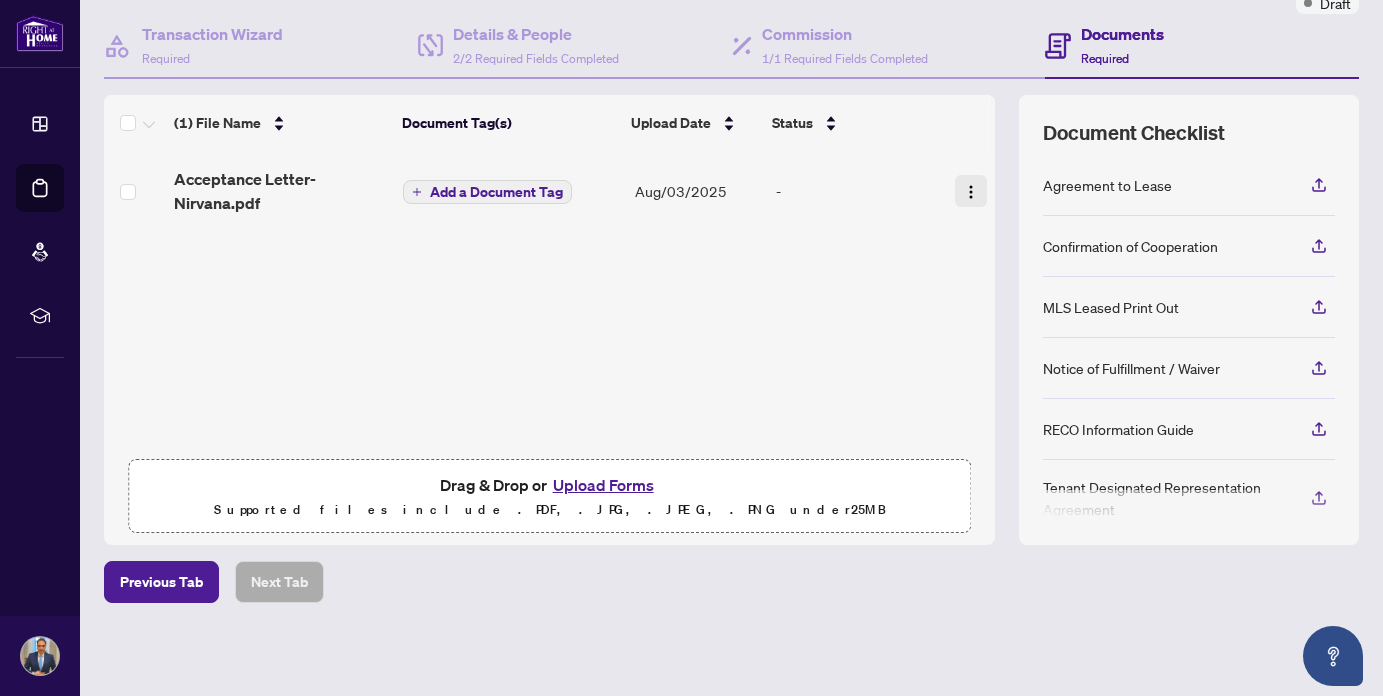 click at bounding box center (971, 192) 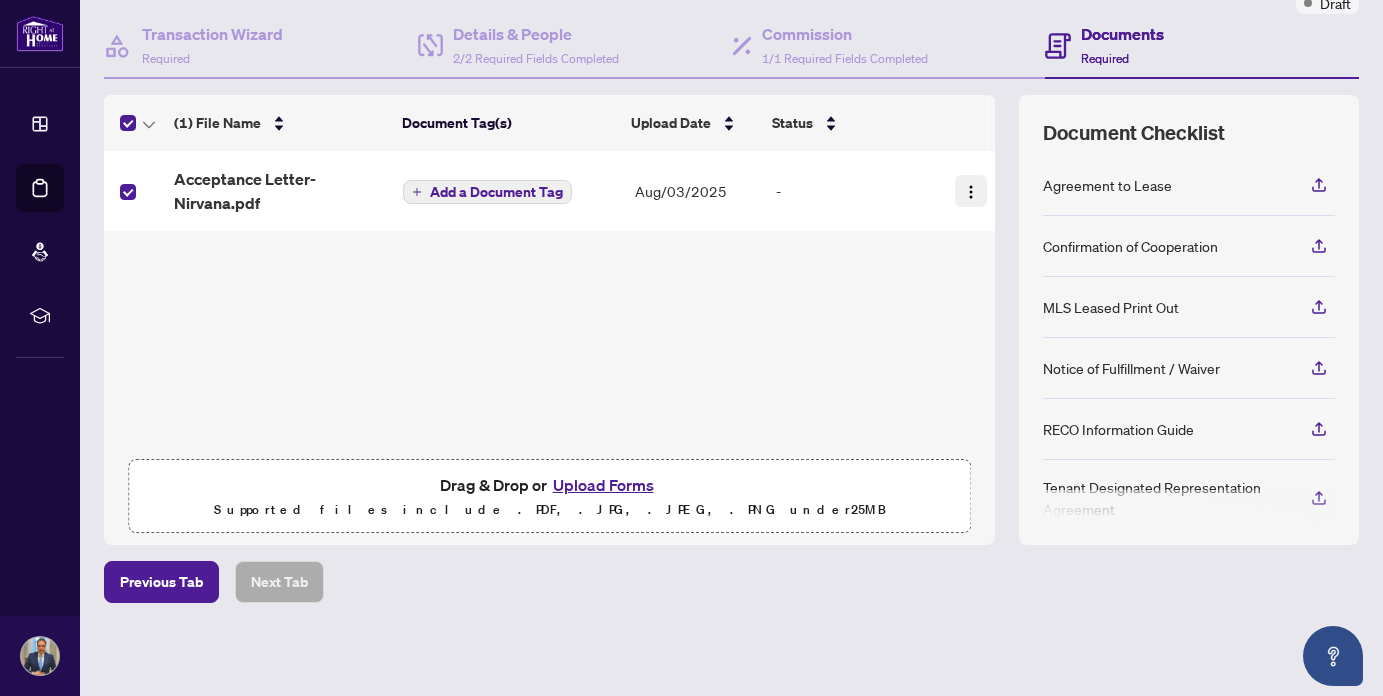click at bounding box center [971, 192] 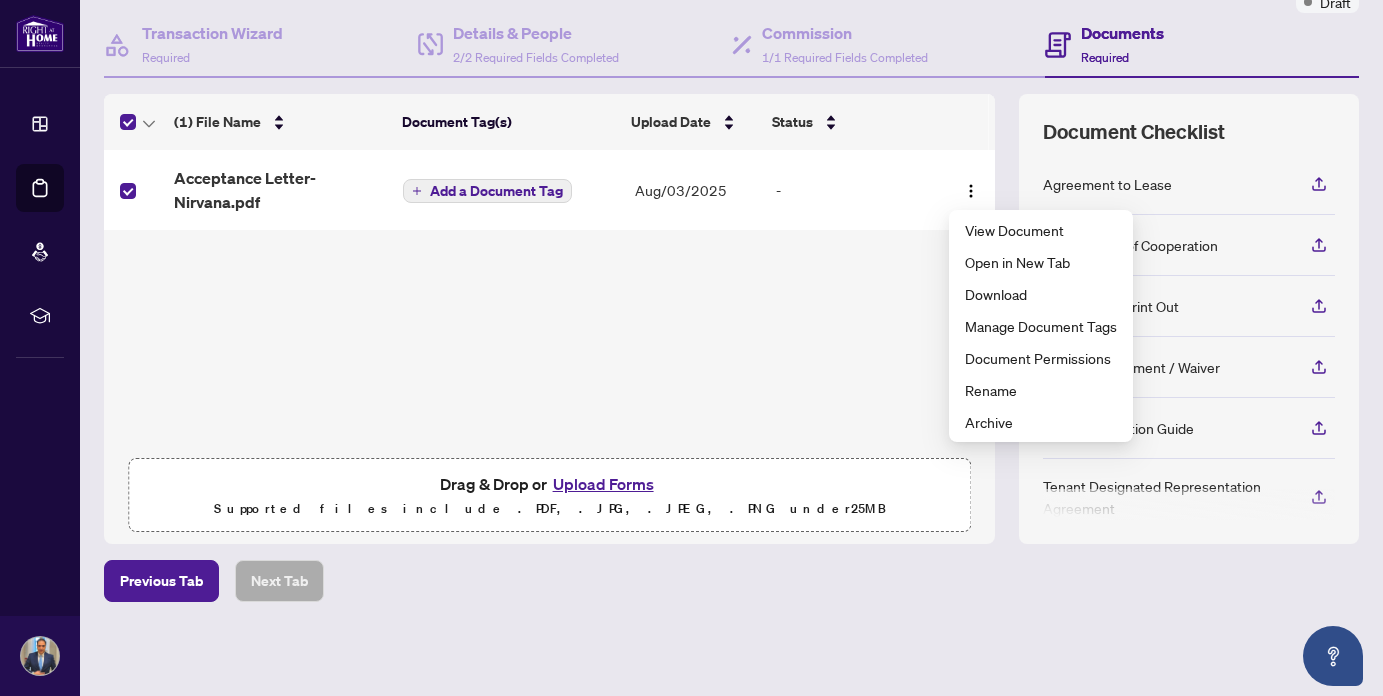 scroll, scrollTop: 179, scrollLeft: 0, axis: vertical 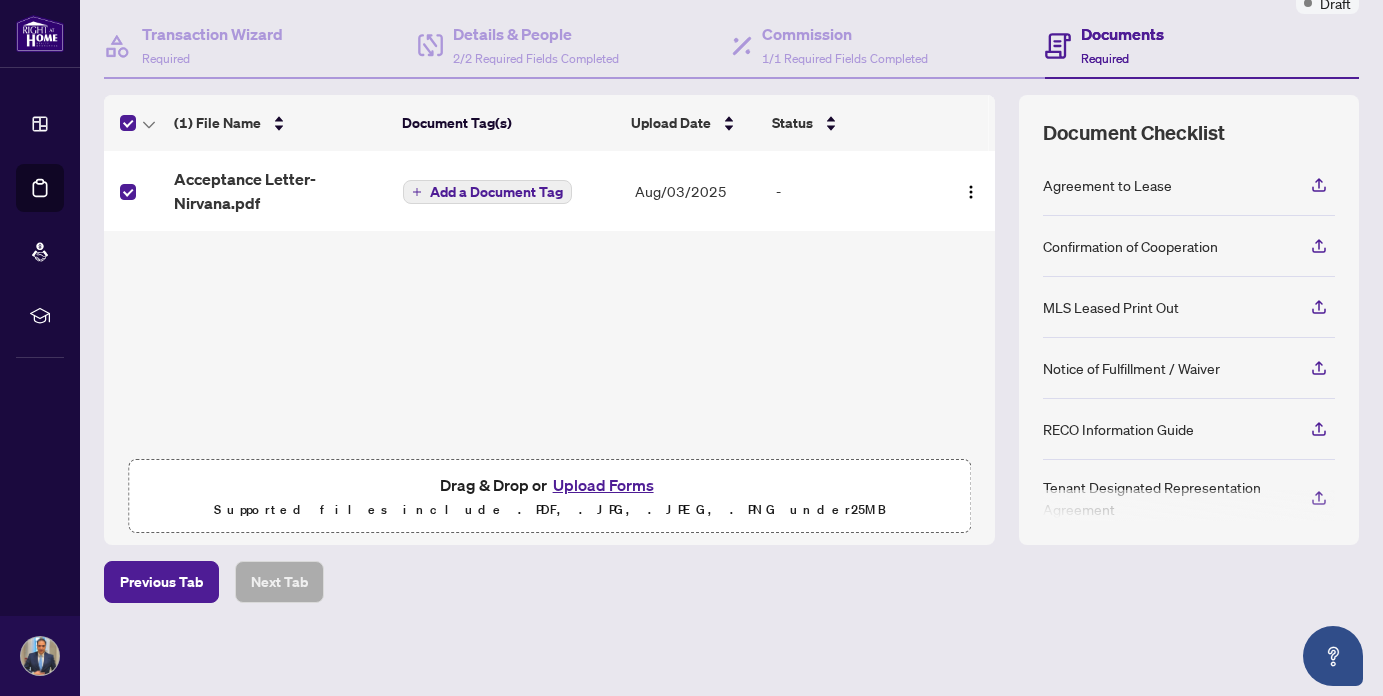 click on "Add a Document Tag" at bounding box center [496, 192] 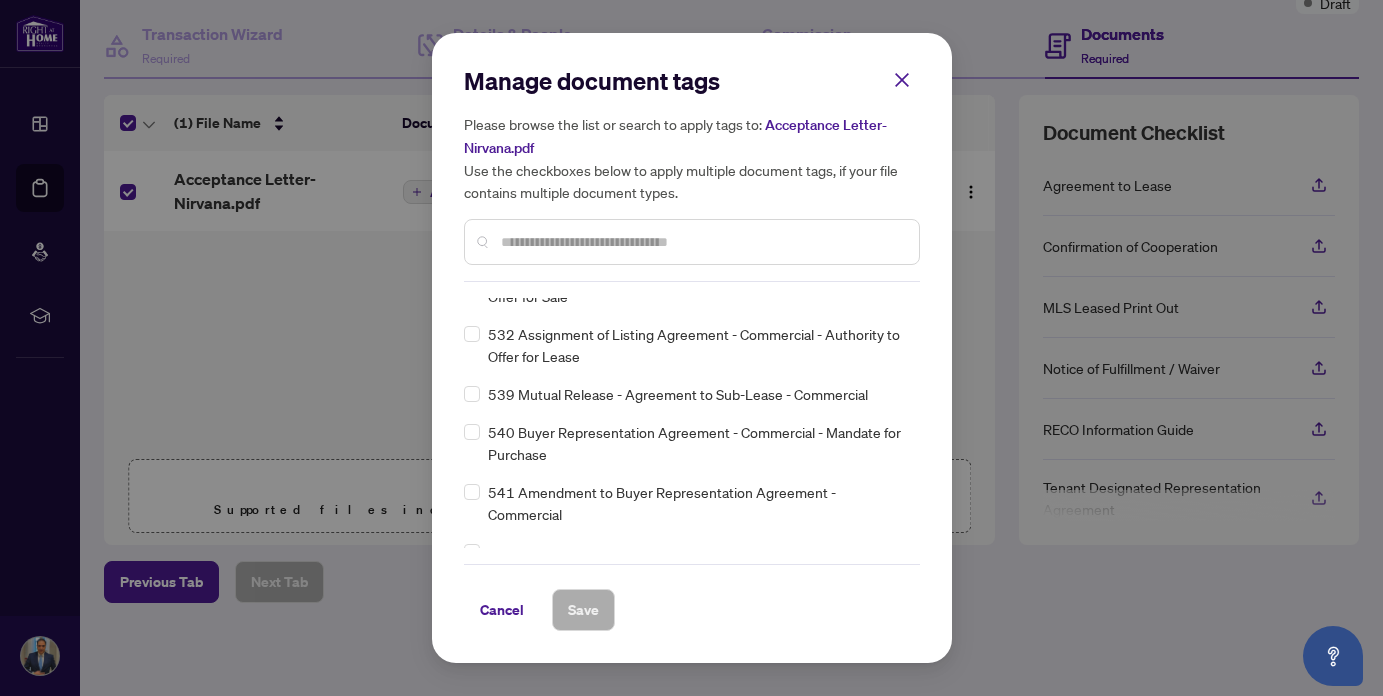 scroll, scrollTop: 11826, scrollLeft: 0, axis: vertical 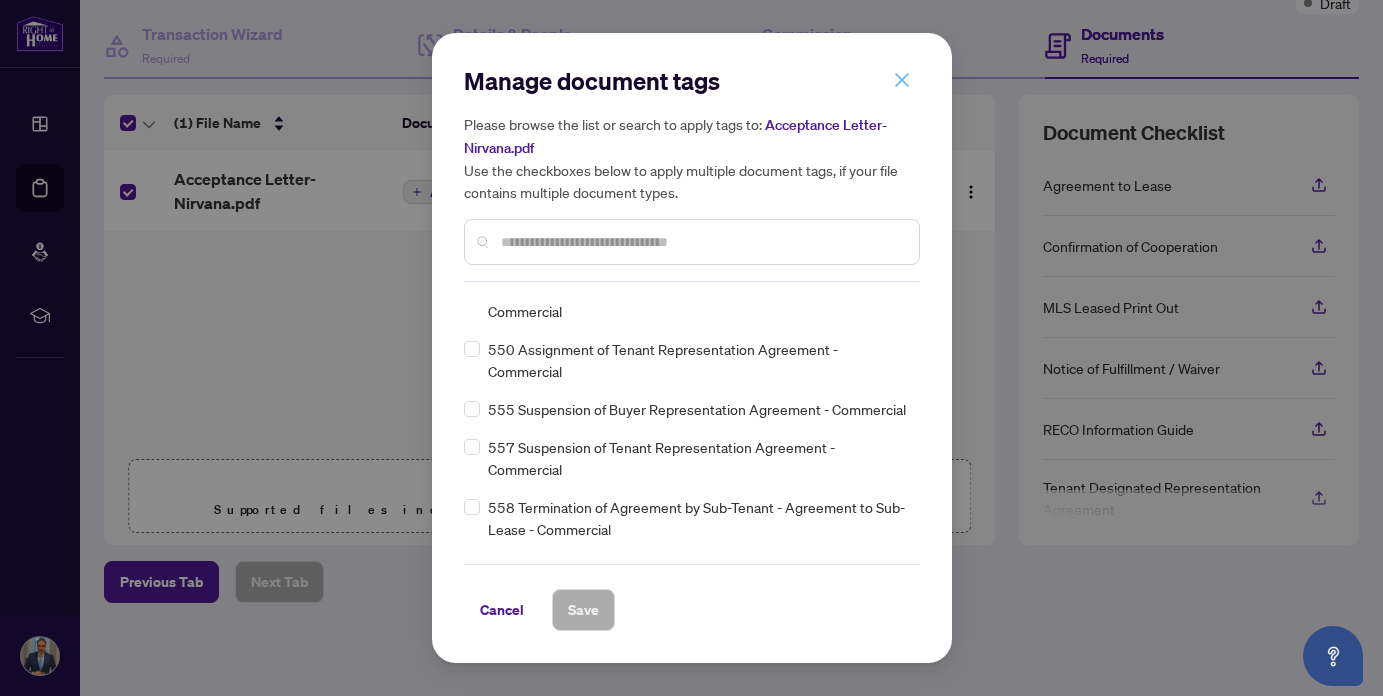 click 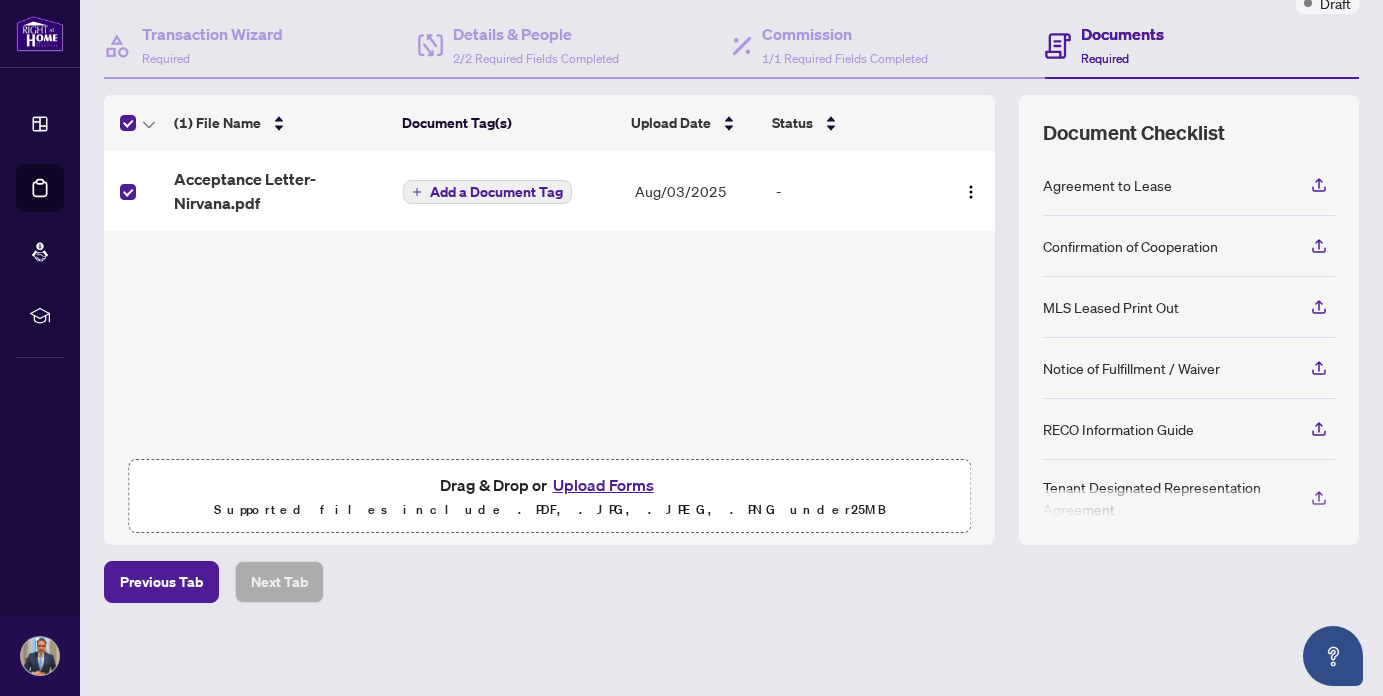 scroll, scrollTop: 1, scrollLeft: 0, axis: vertical 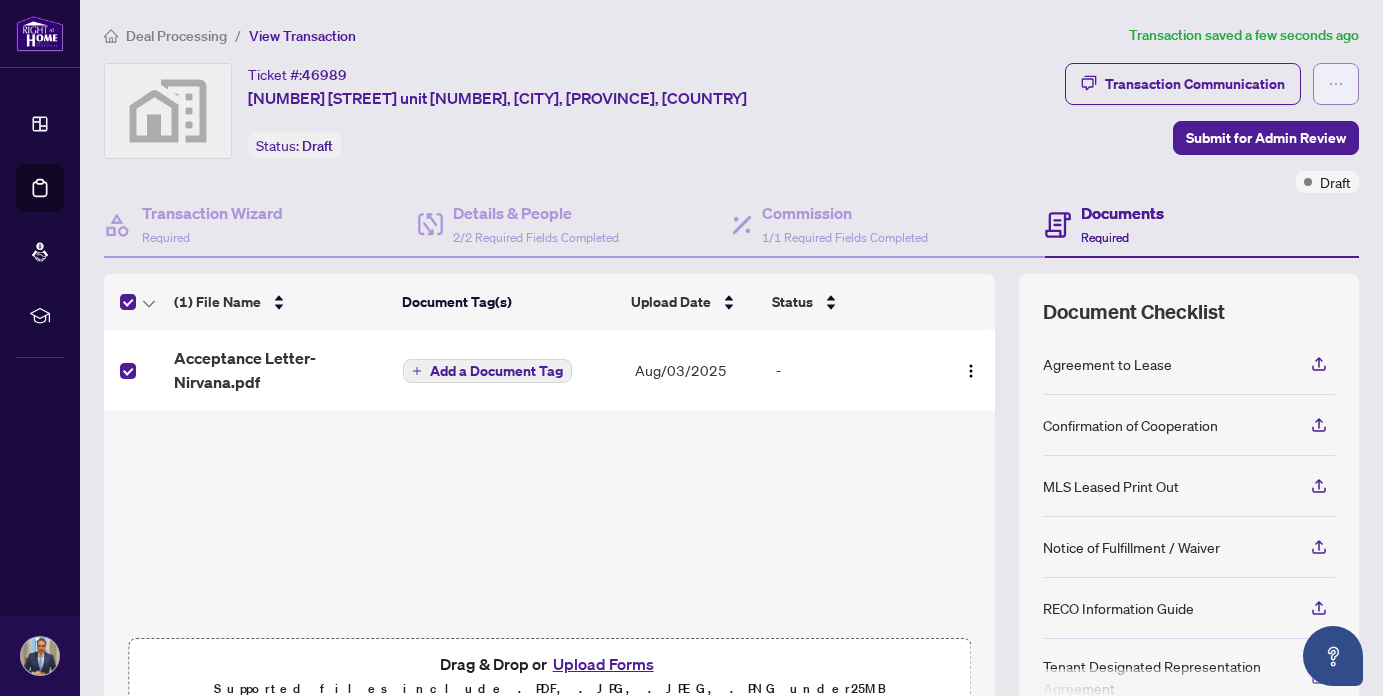 click at bounding box center [1336, 84] 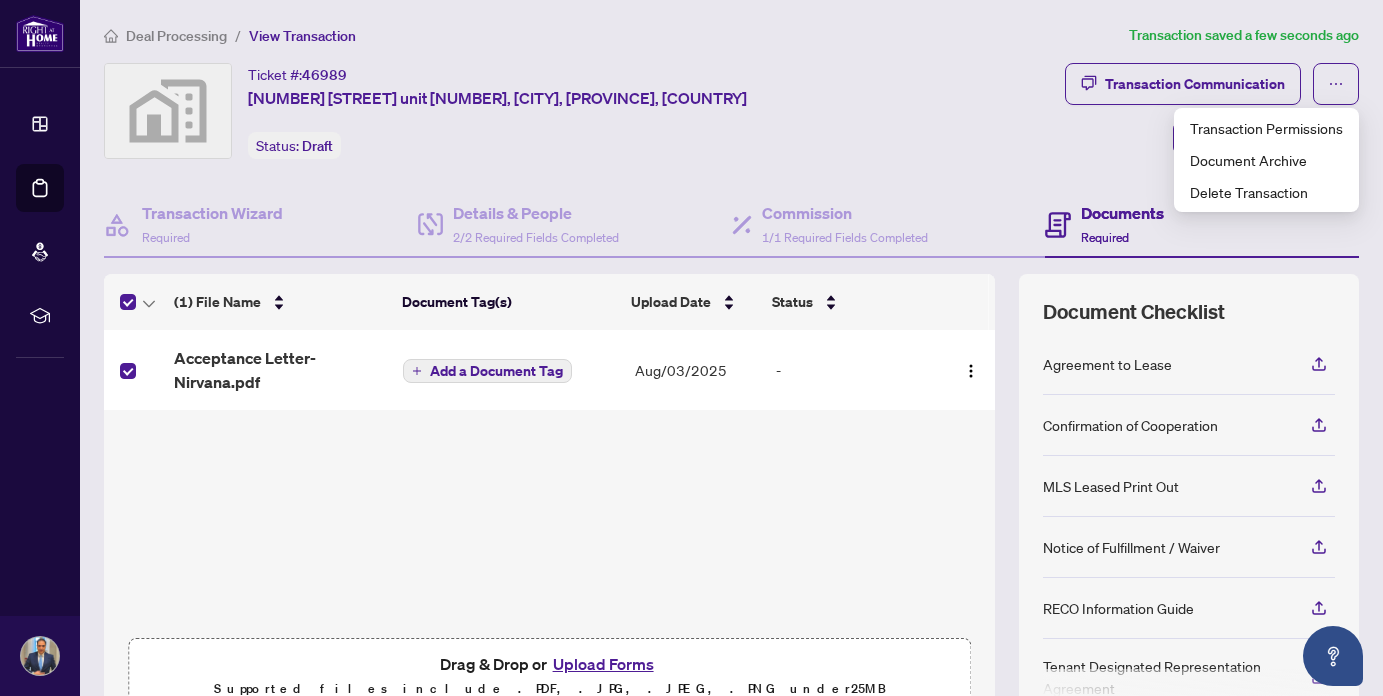 click on "(1) File Name Document Tag(s) Upload Date Status             Acceptance Letter- Nirvana.pdf Add a Document Tag Aug/03/[YEAR] - Drag & Drop or Upload Forms Supported files include   .PDF, .JPG, .JPEG, .PNG   under  25 MB" at bounding box center (549, 499) 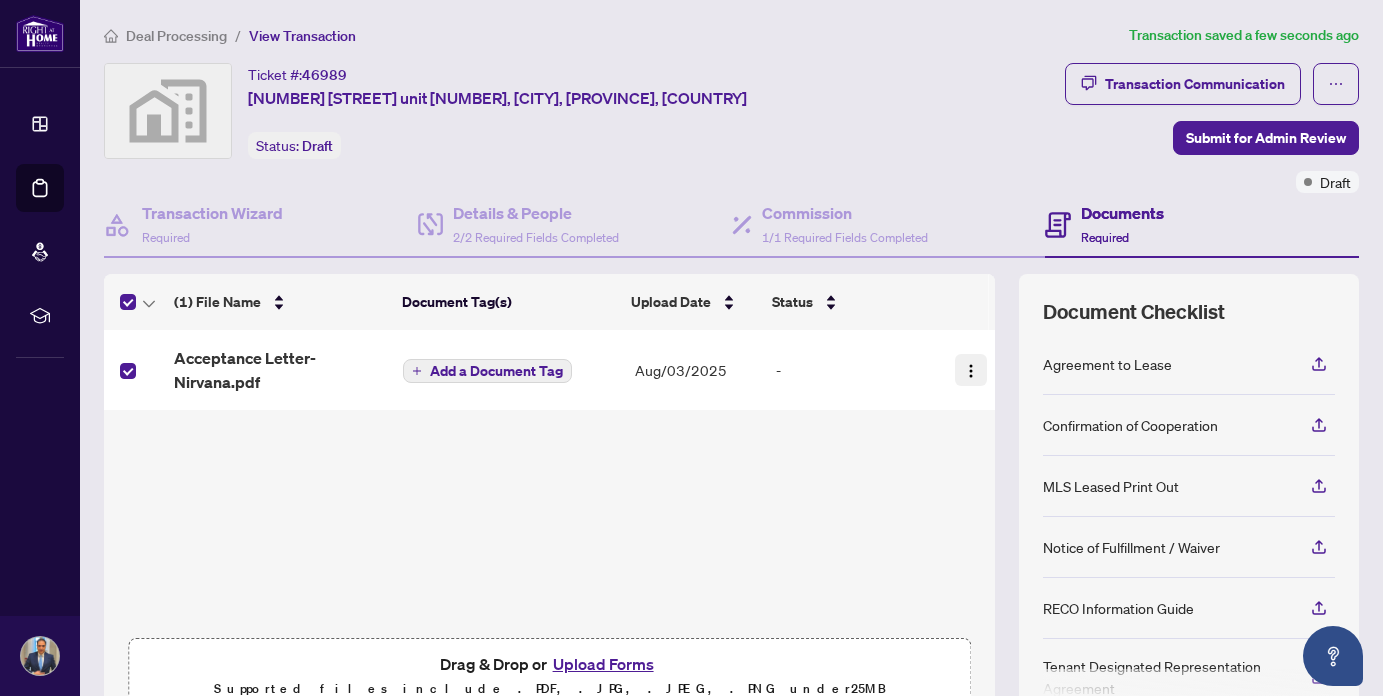 click at bounding box center [971, 371] 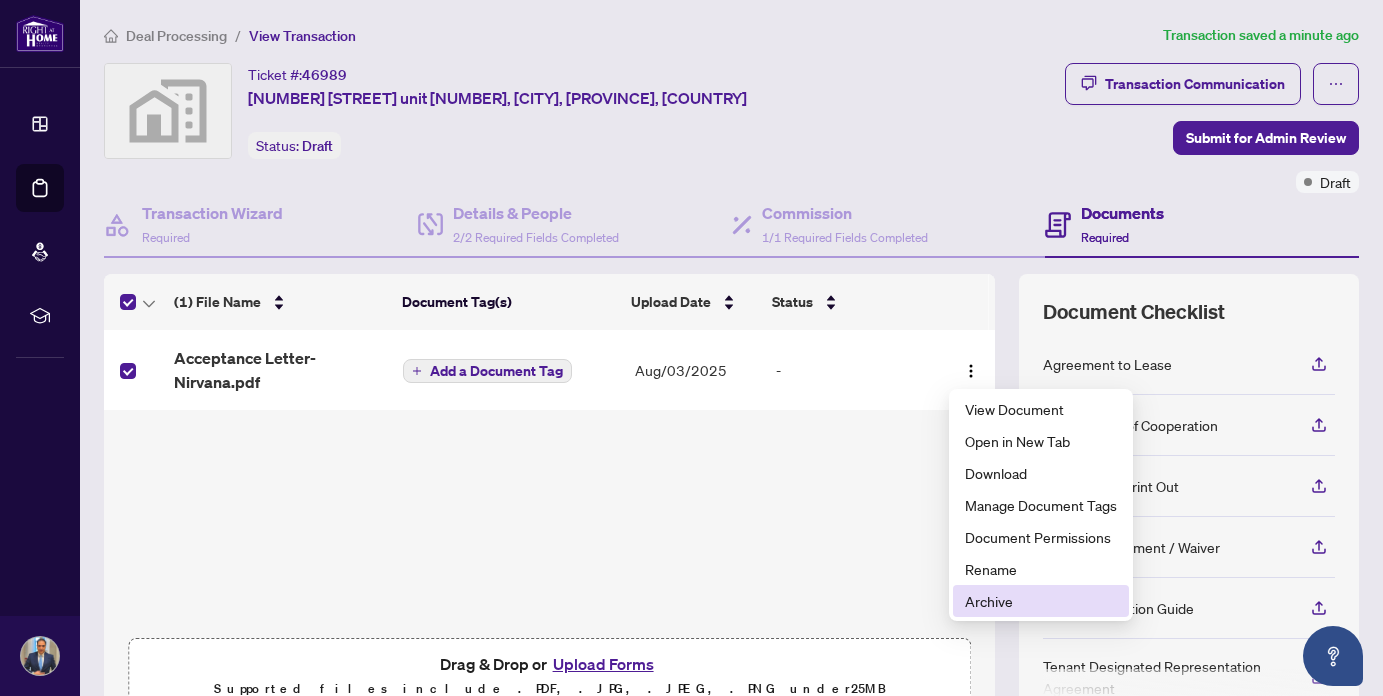 click on "Archive" at bounding box center (1041, 601) 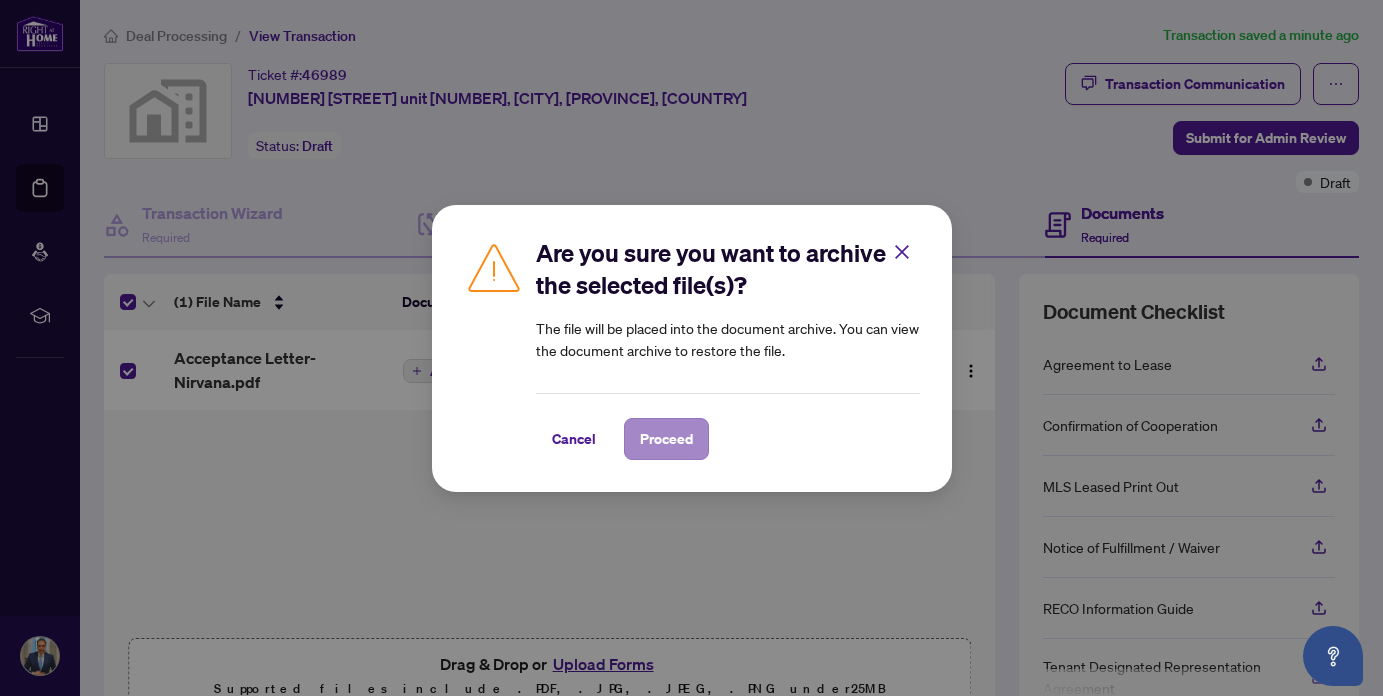 click on "Proceed" at bounding box center [666, 439] 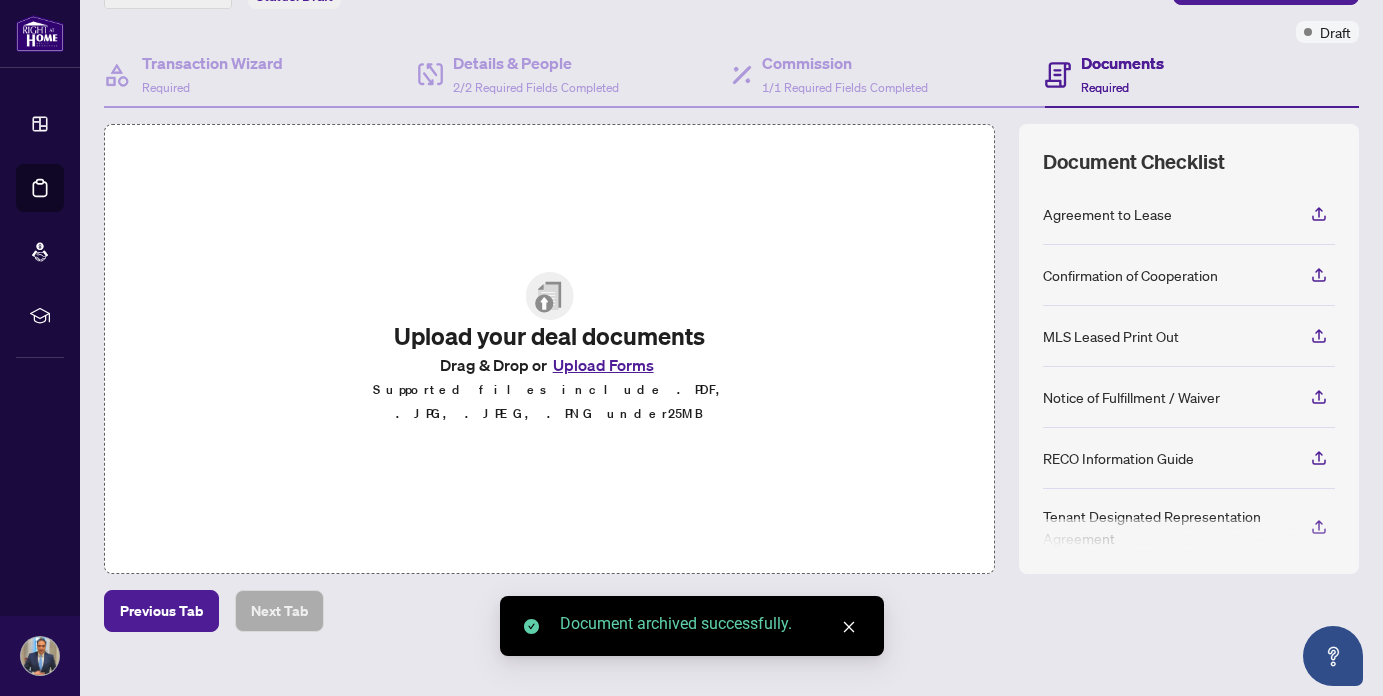 scroll, scrollTop: 179, scrollLeft: 0, axis: vertical 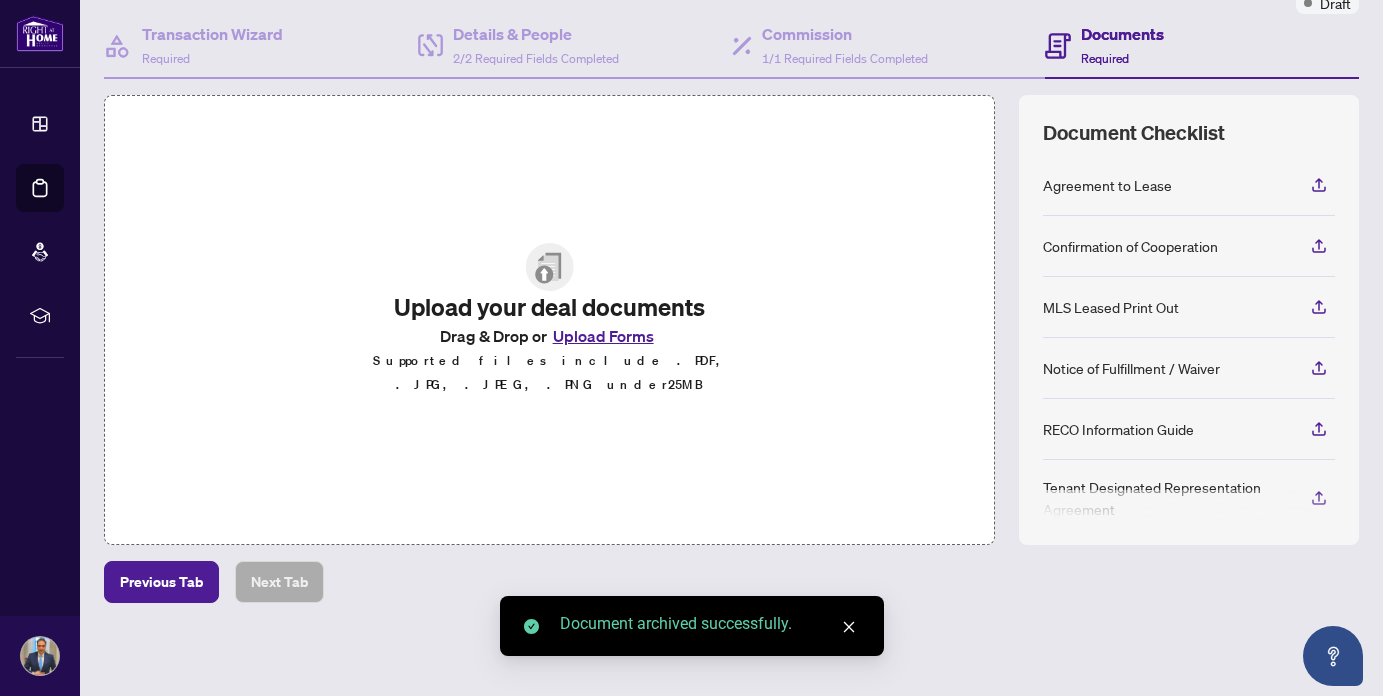 click on "Upload Forms" at bounding box center [603, 336] 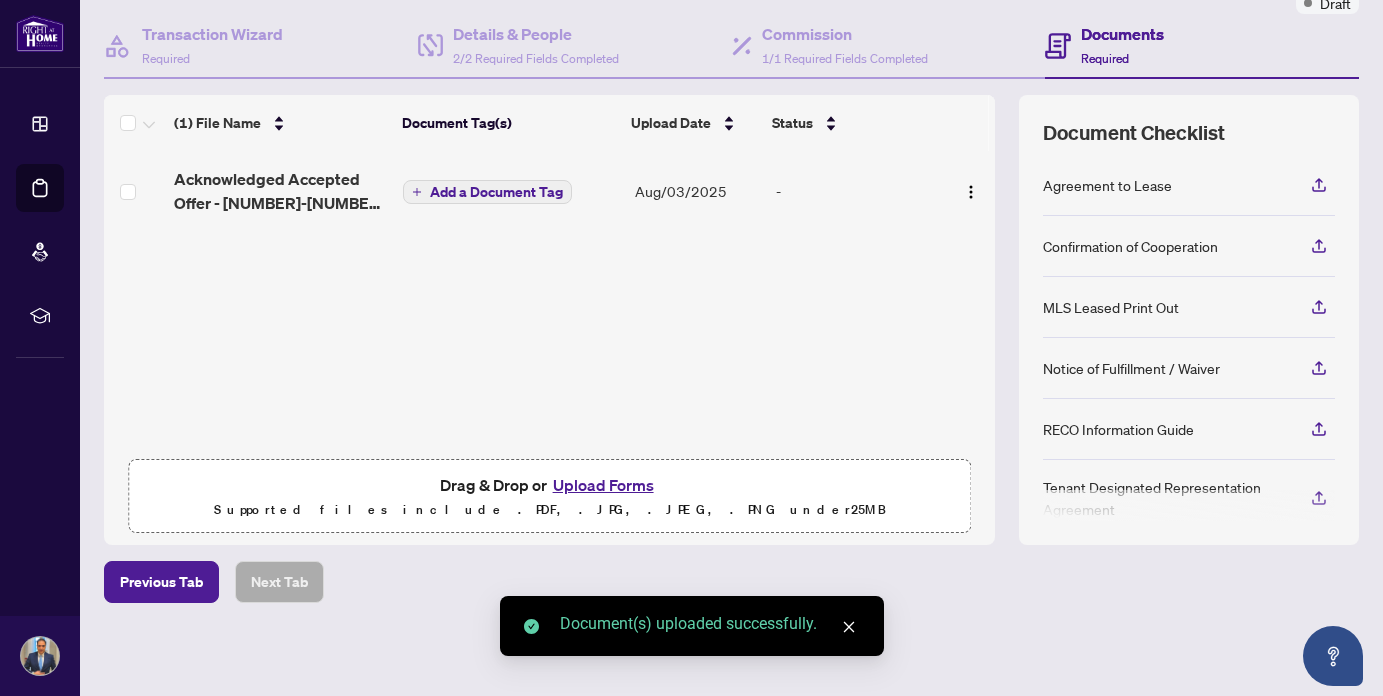 click on "Add a Document Tag" at bounding box center [496, 192] 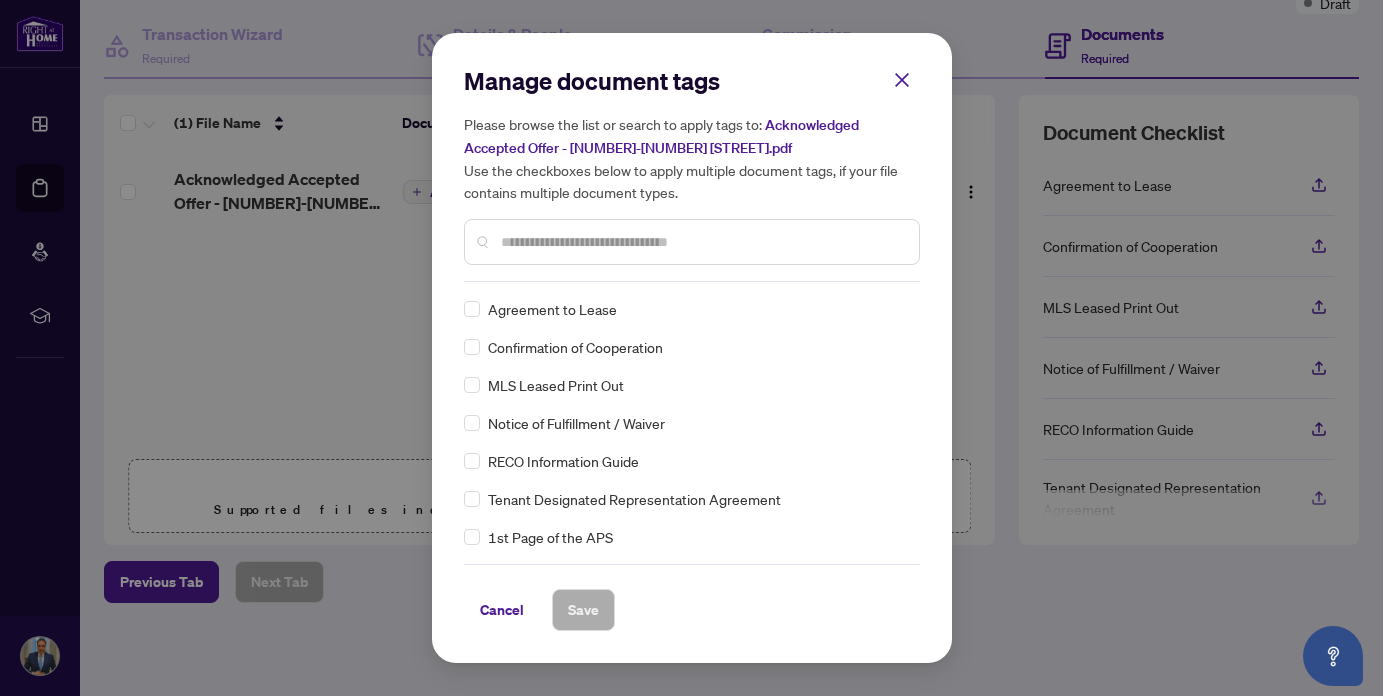 click on "Agreement to Lease" at bounding box center [686, 309] 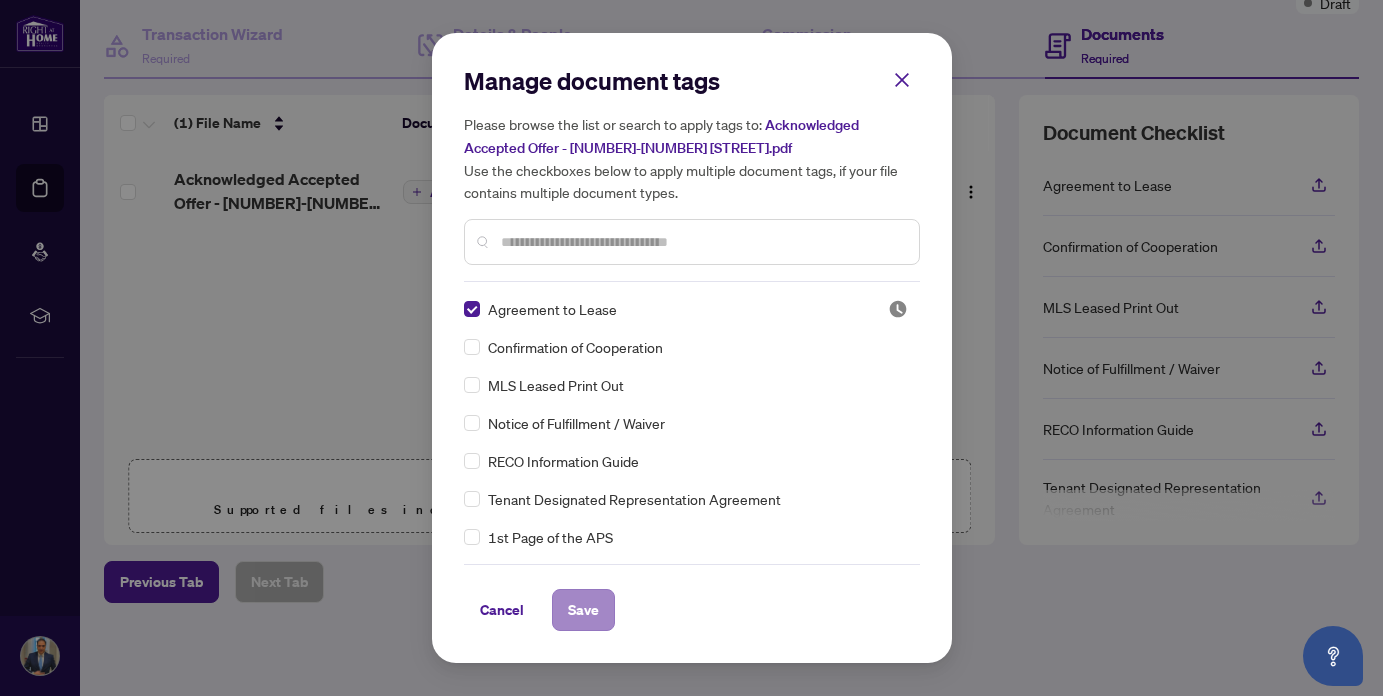 click on "Save" at bounding box center (583, 610) 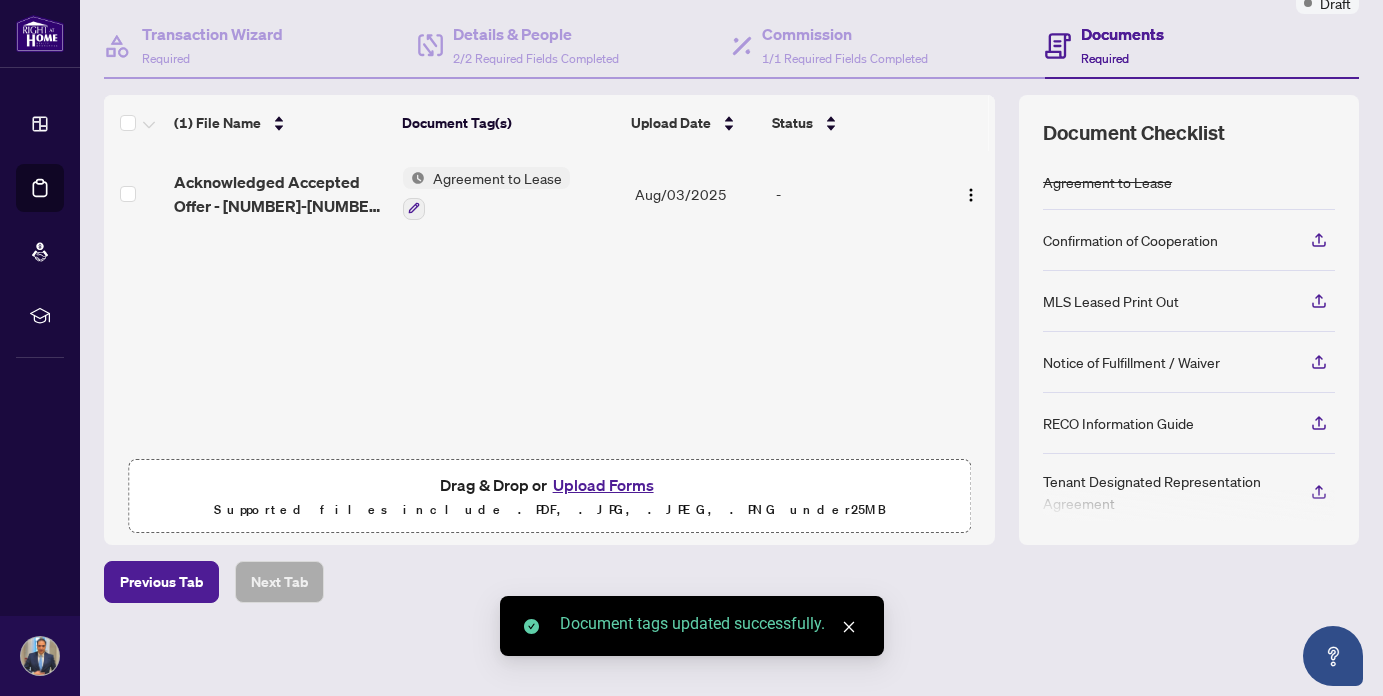 scroll, scrollTop: 0, scrollLeft: 0, axis: both 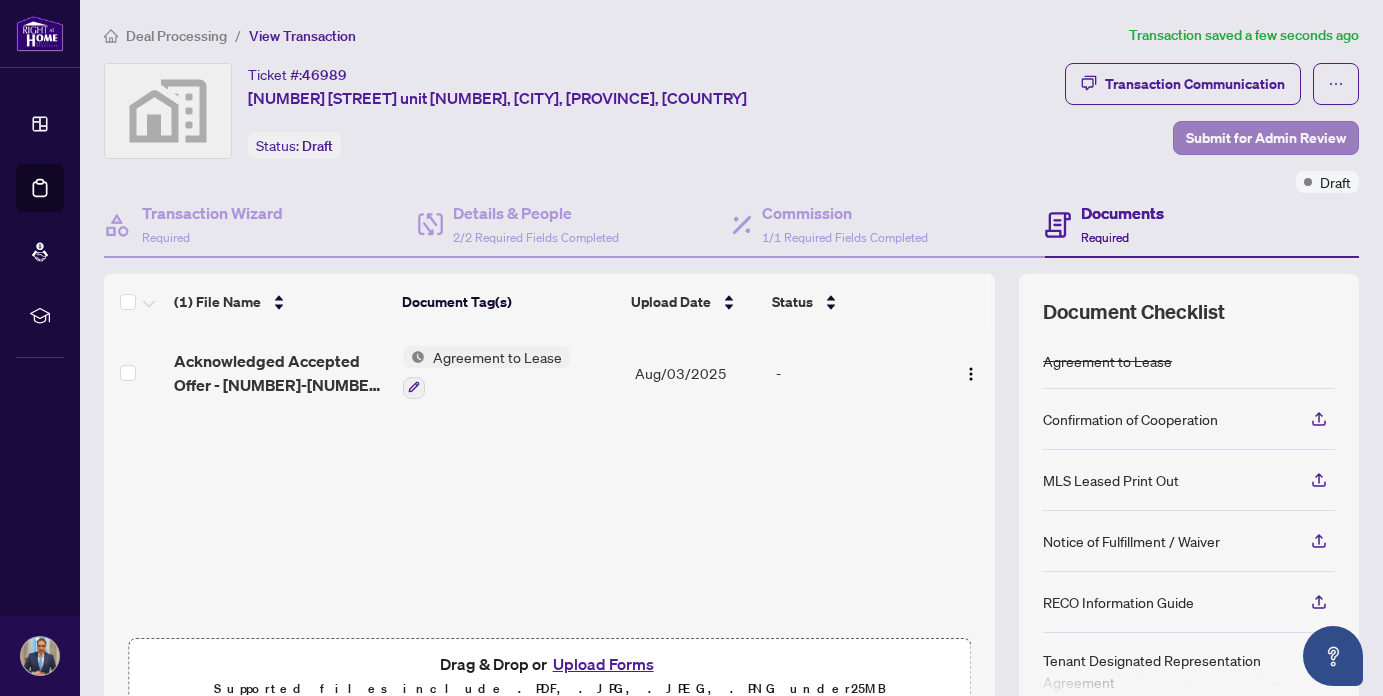 click on "Submit for Admin Review" at bounding box center (1266, 138) 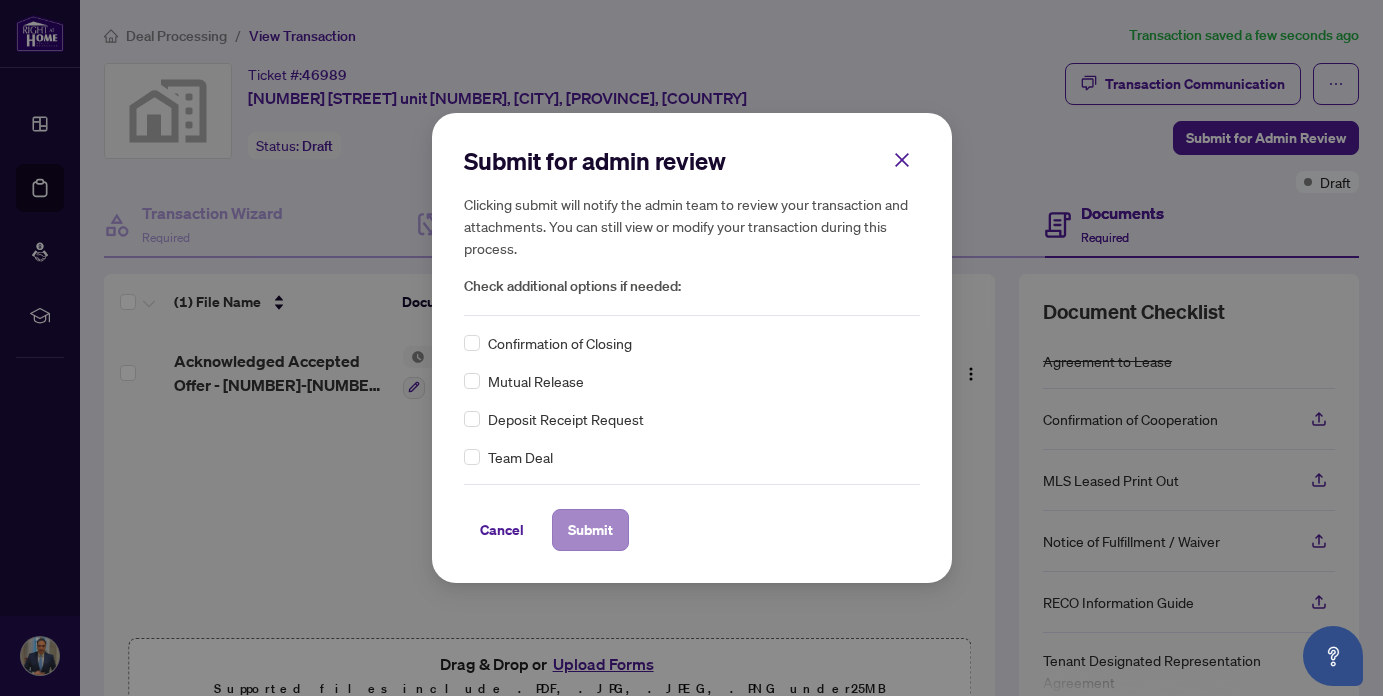 click on "Submit" at bounding box center (590, 530) 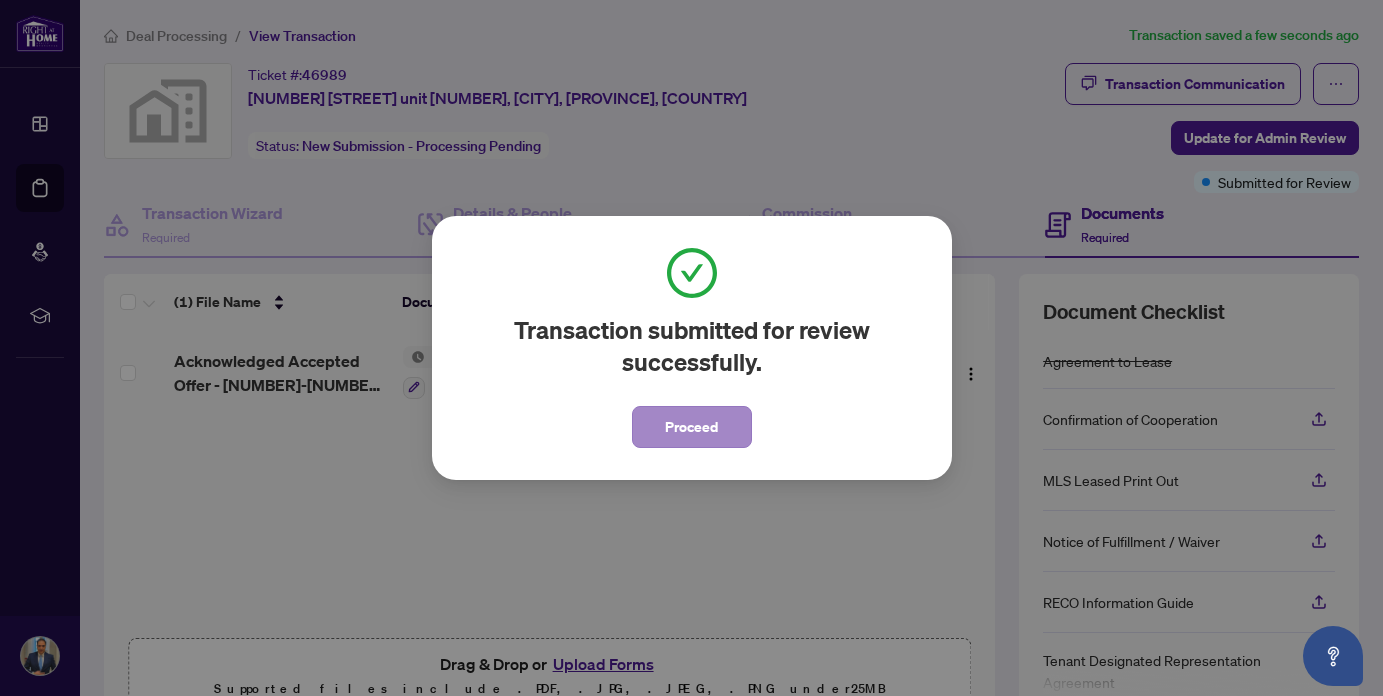 click on "Proceed" at bounding box center [691, 427] 